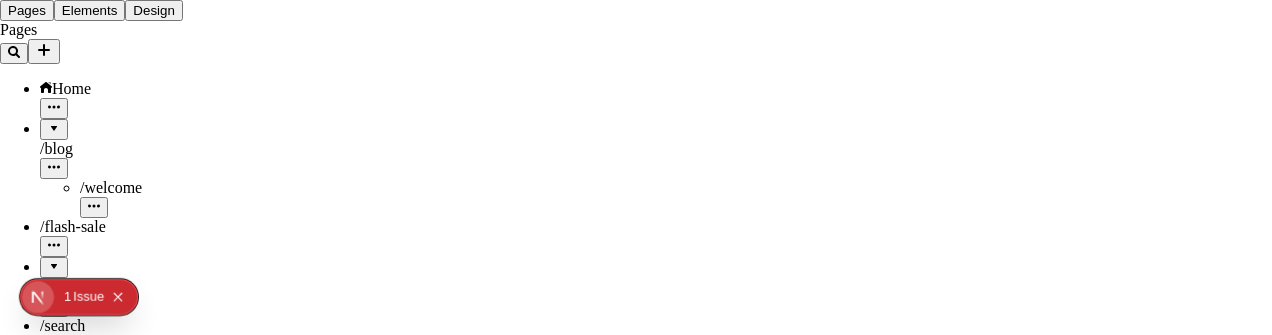 scroll, scrollTop: 0, scrollLeft: 0, axis: both 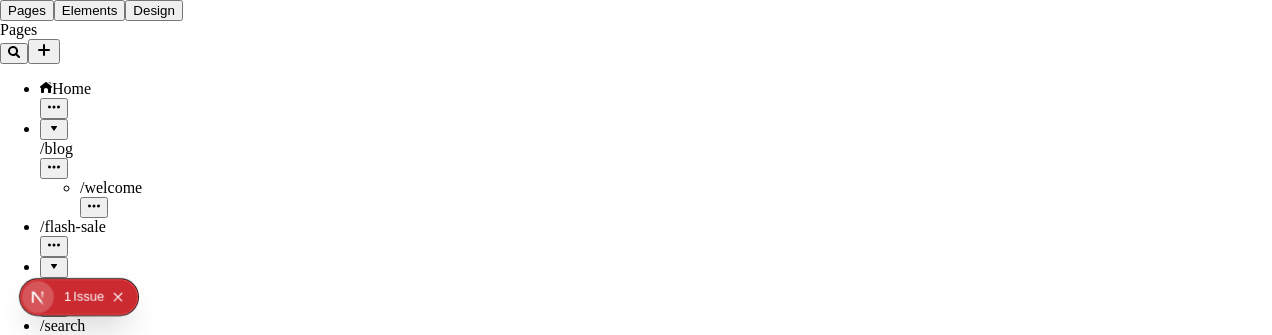 click on "Search Site Workspace Site files Site files New icon leaf-closeup.jpg header 3.png caladium-1.jpg trio.jpg birds-paradise-3.jpg header 1.jpeg plant-care.jpg tote-bag-2.jpg bundle-3.jpg bg-flash-sale.jpg monstera-4.jpg pots-3.jpg gift.jpg chinese-evergreen-1.jpg header 2.jpeg group.jpg fiddle-leaf-2.jpg dwell-logo.svg" at bounding box center (636, 3748) 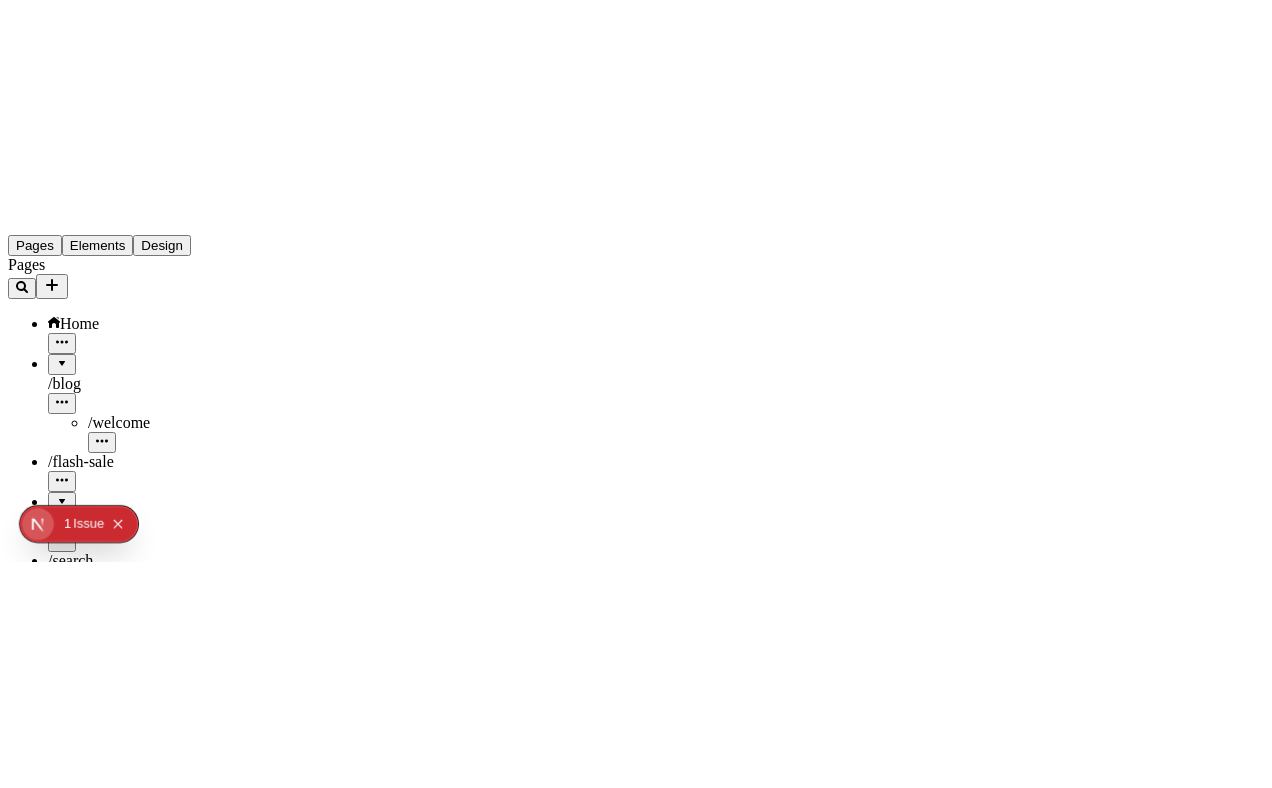 scroll, scrollTop: 0, scrollLeft: 0, axis: both 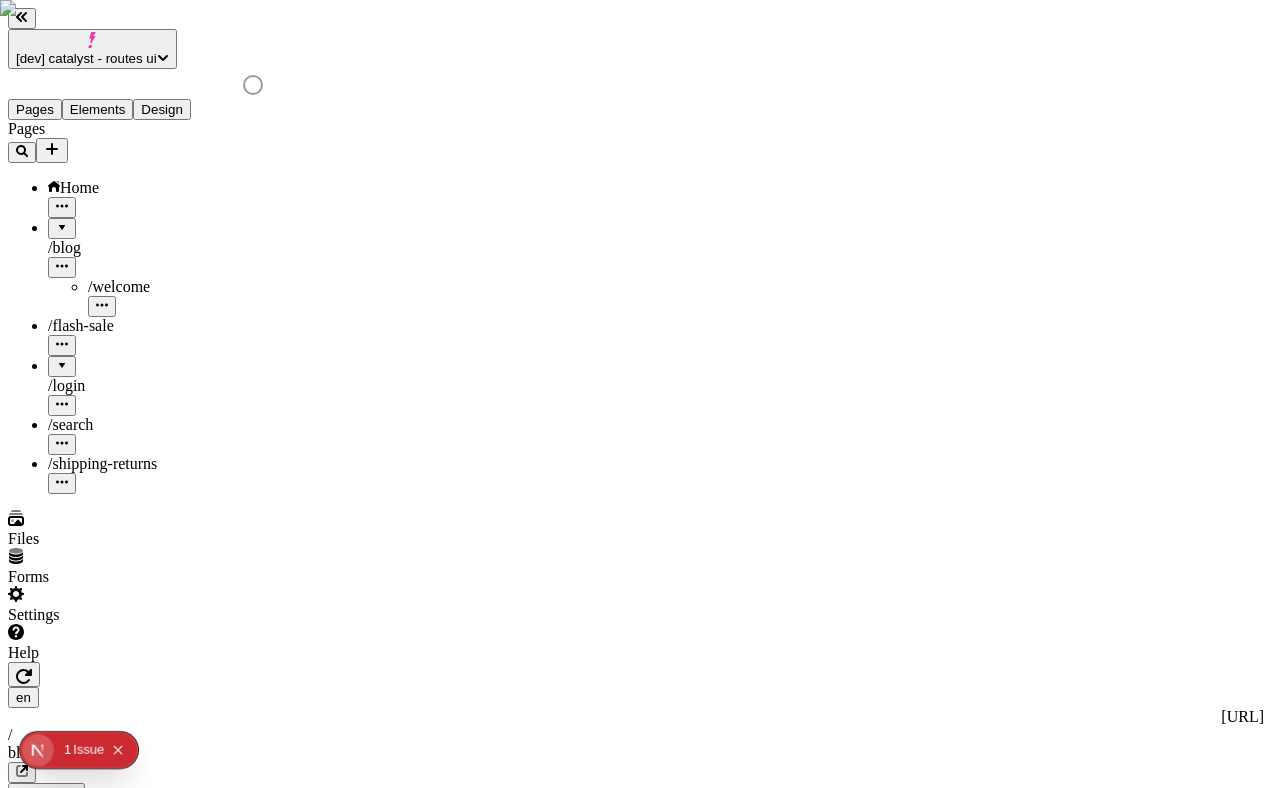 click 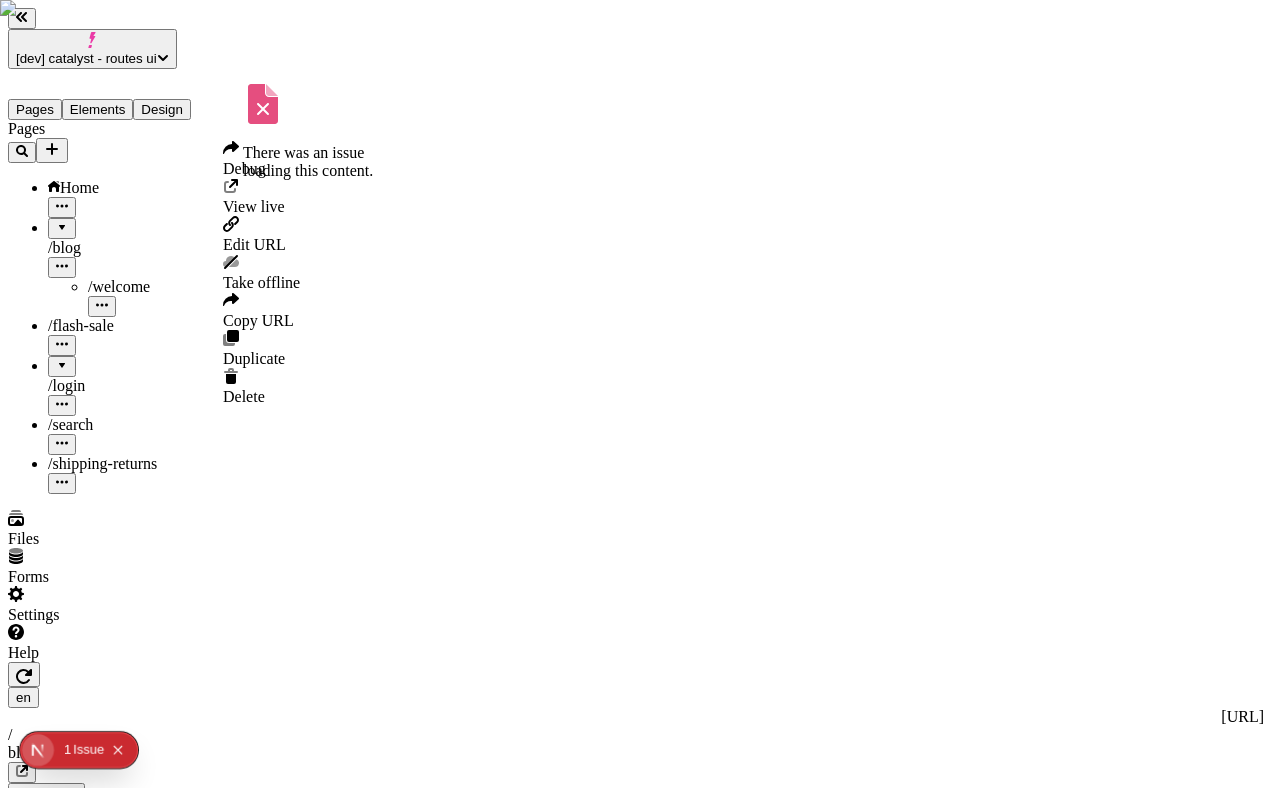 click 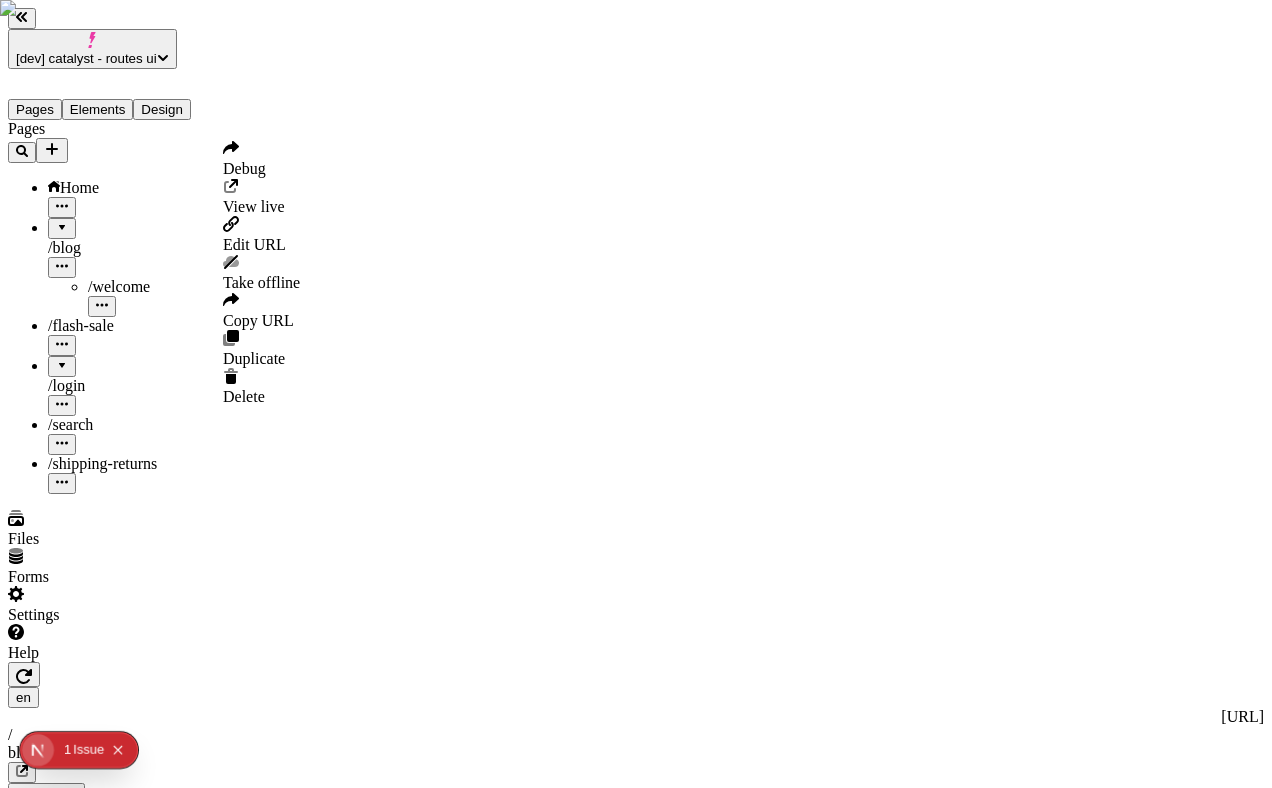 click on "Pages Home / blog / welcome / flash-sale / login / search / shipping-returns" at bounding box center [128, 307] 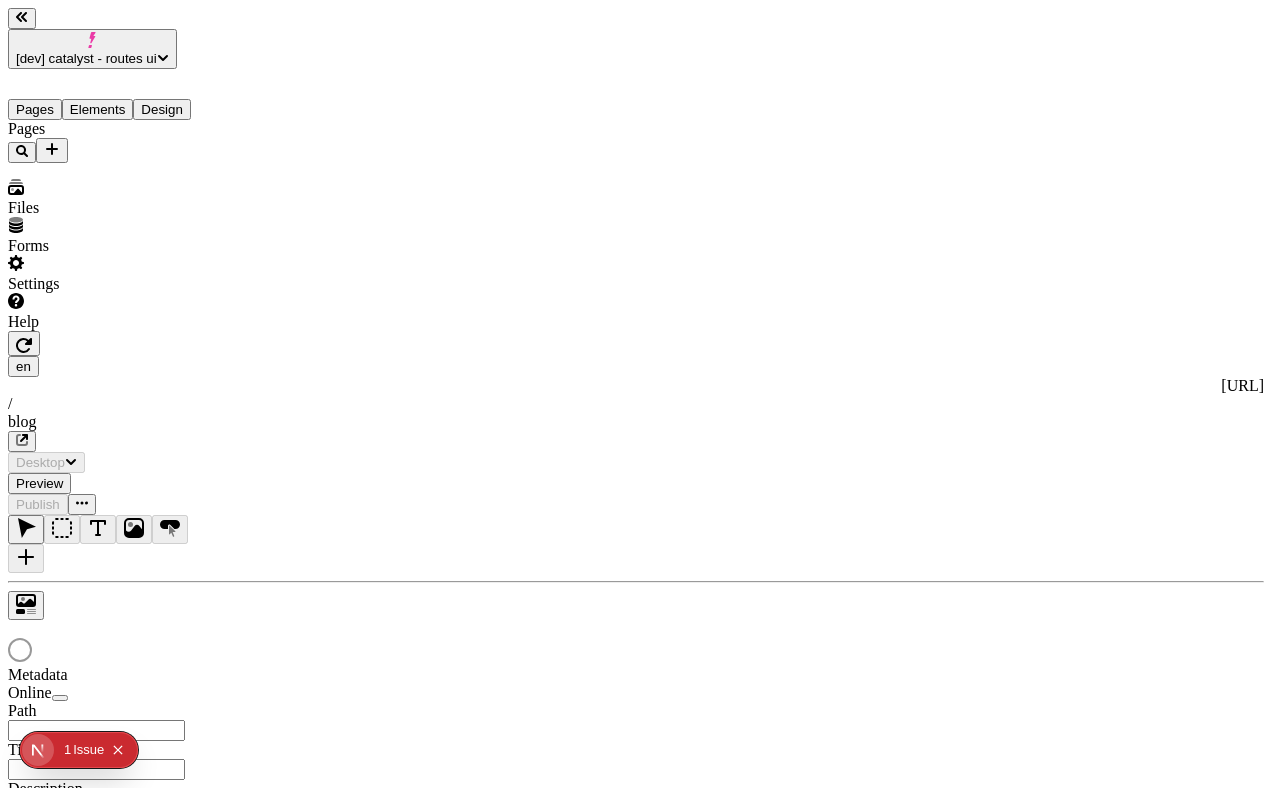 scroll, scrollTop: 0, scrollLeft: 0, axis: both 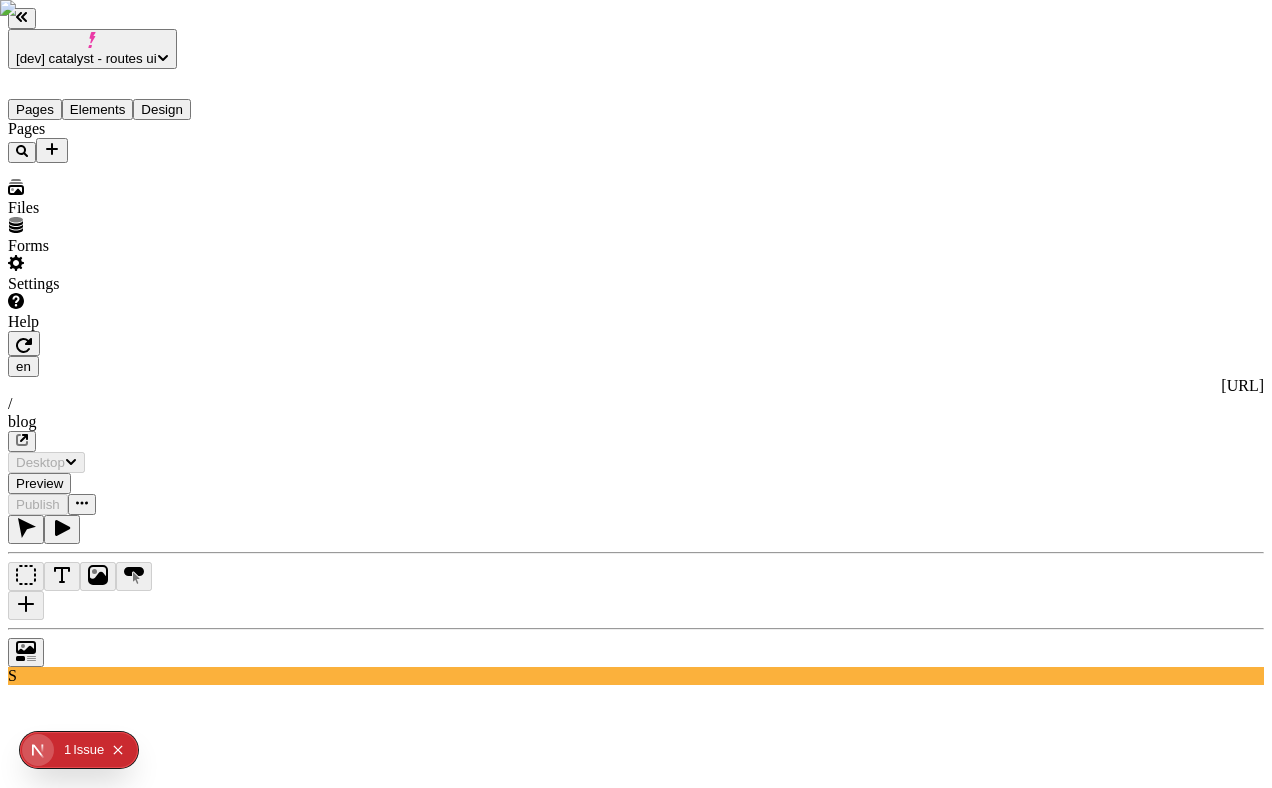 type on "/blog" 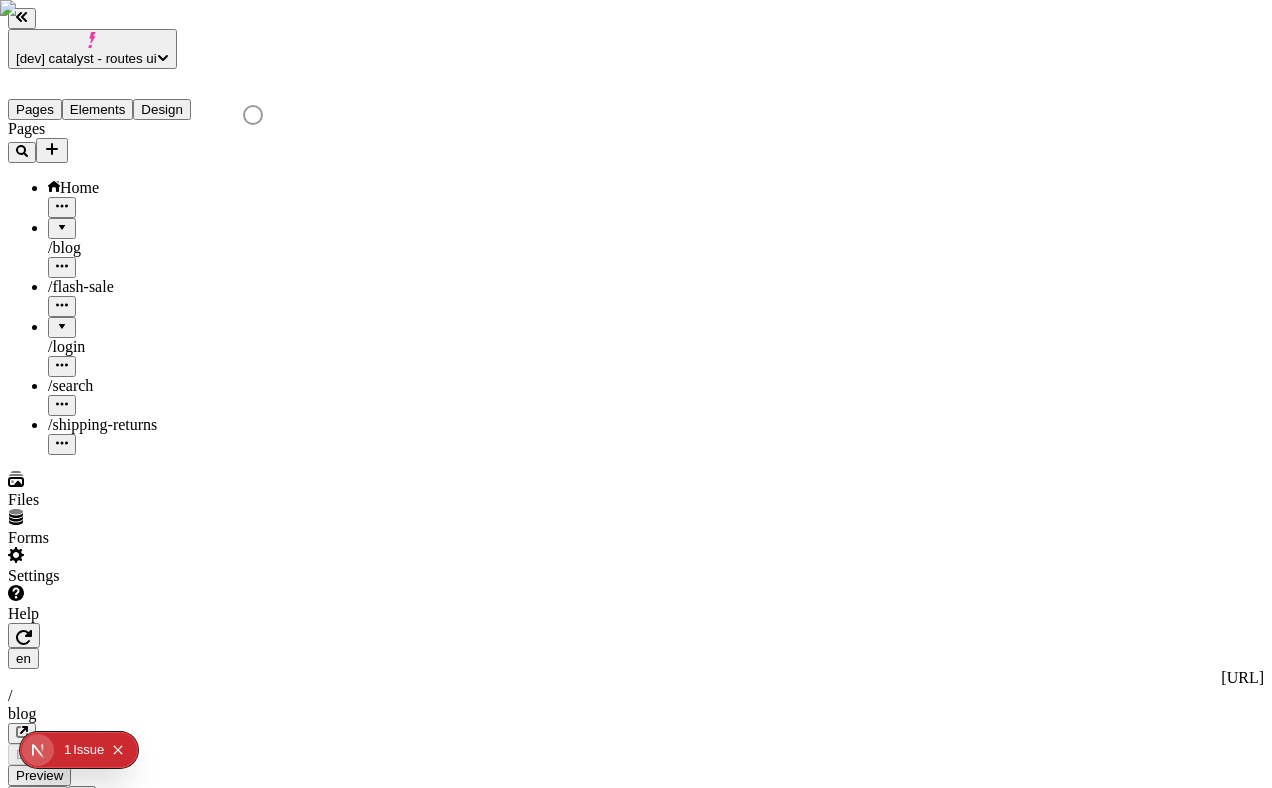 click at bounding box center (62, 207) 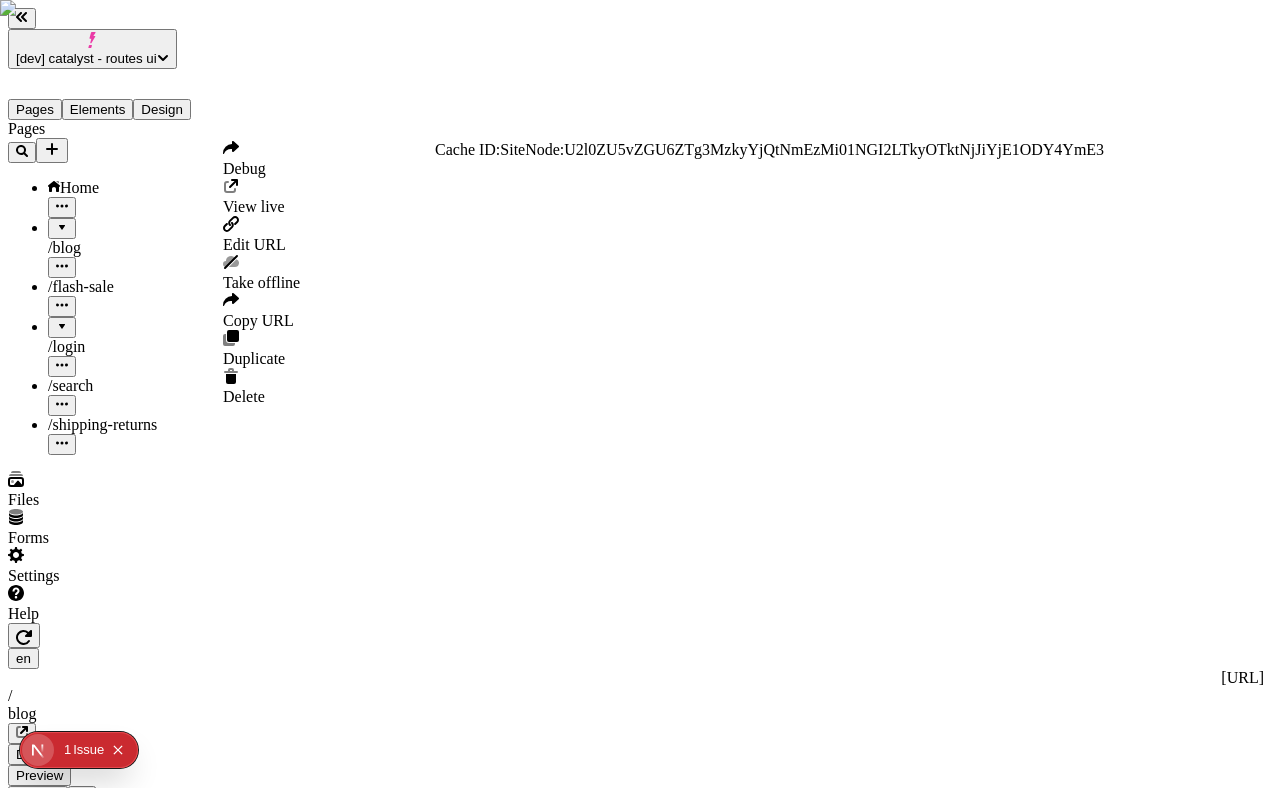 scroll, scrollTop: 0, scrollLeft: 0, axis: both 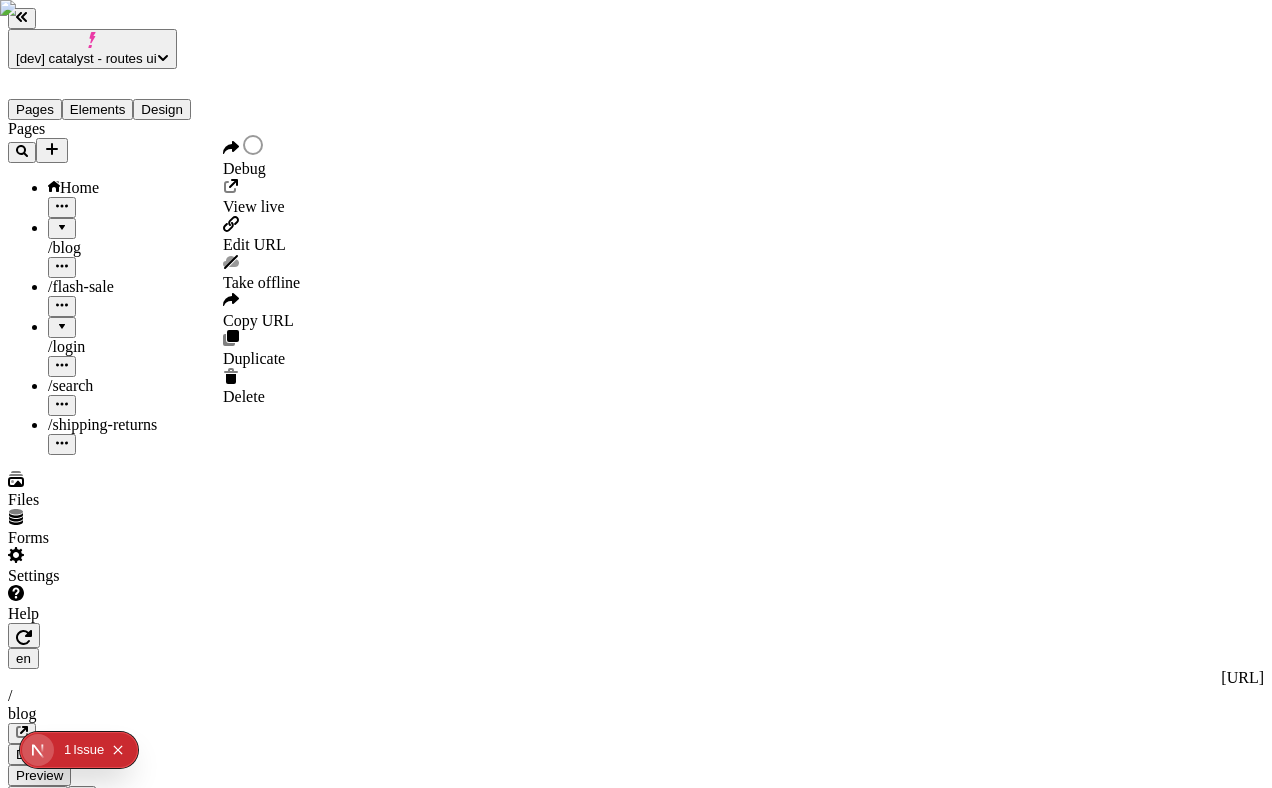 click on "/ flash-sale" at bounding box center (148, 287) 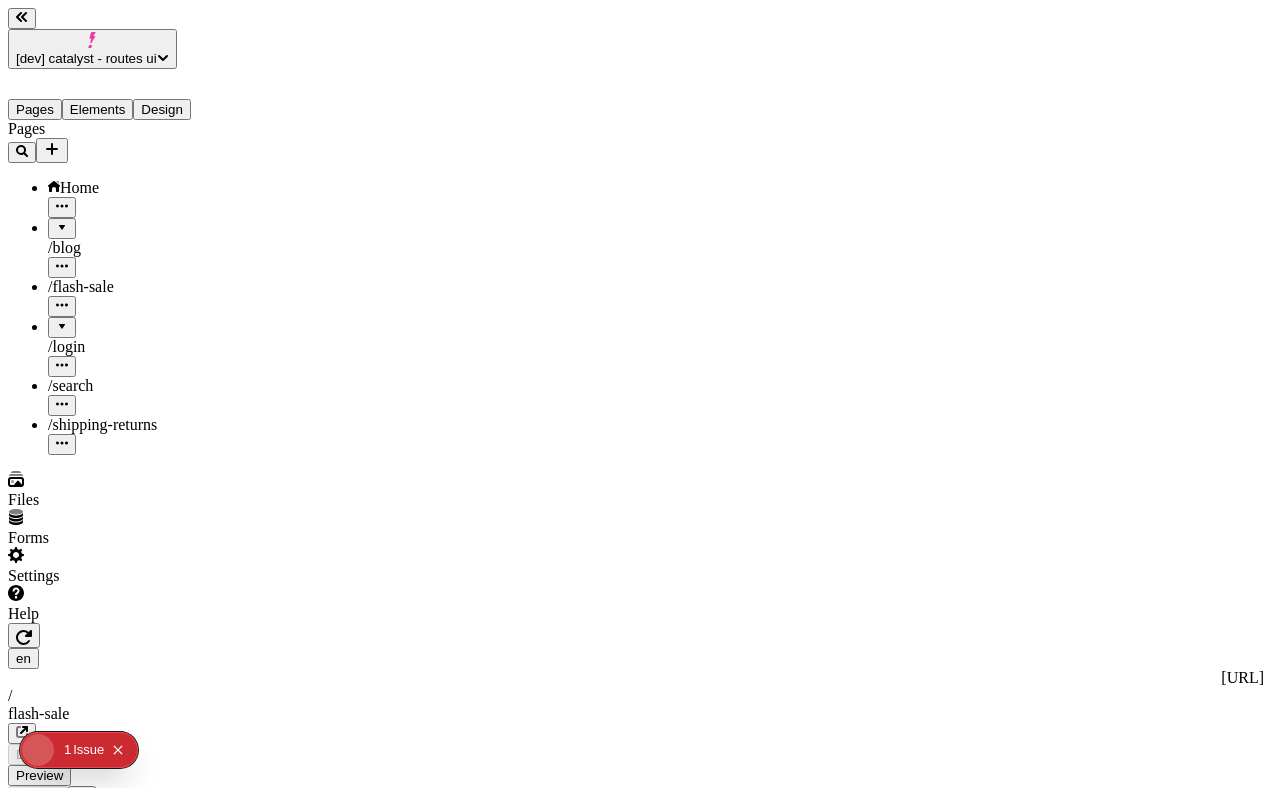 type on "/flash-sale" 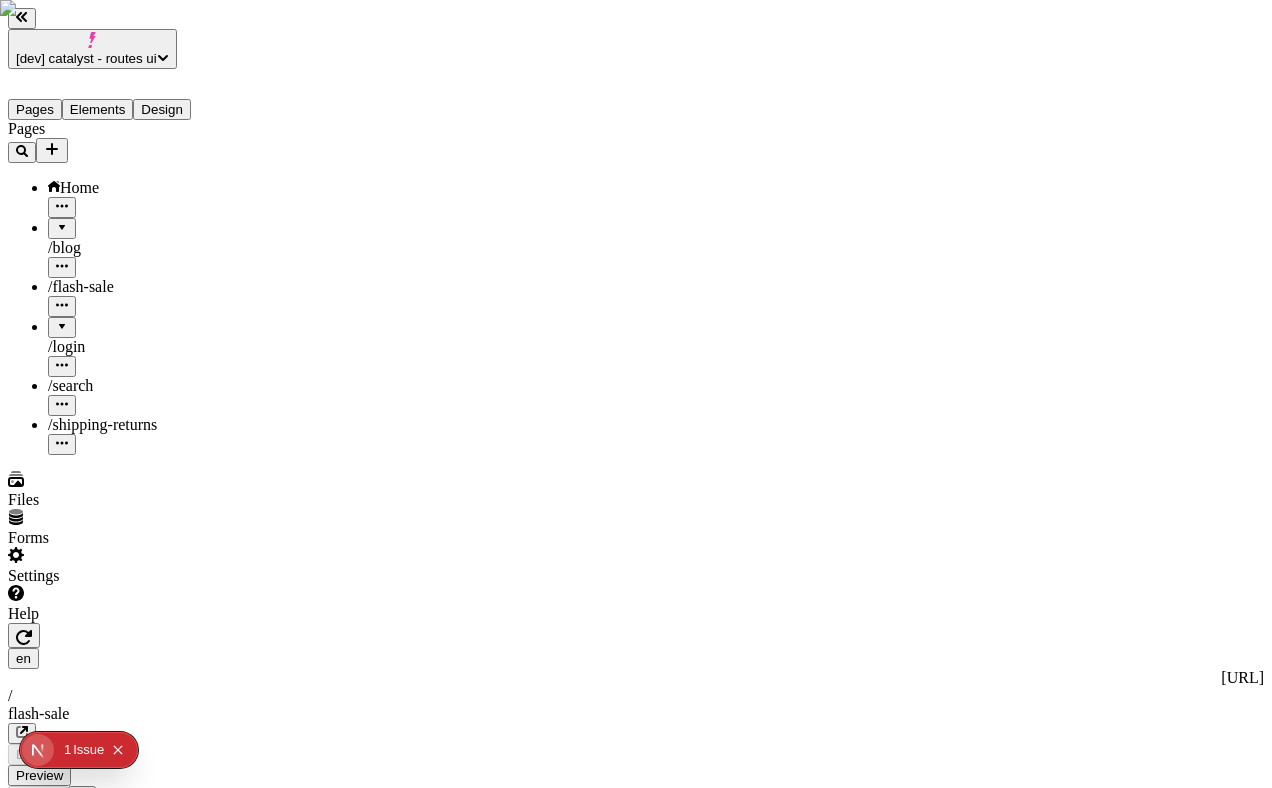 click on "[dev] catalyst - routes ui Pages Elements Design Pages Home / blog / flash-sale / login / search / shipping-returns Files Forms Settings Help en http://localhost:3110 / flash-sale Desktop Preview Publish S Metadata Online Path /flash-sale Title Description Social Image Choose an image Choose Exclude from search engines Canonical URL Sitemap priority 0.75 Sitemap frequency Hourly Snippets" at bounding box center [636, 1571] 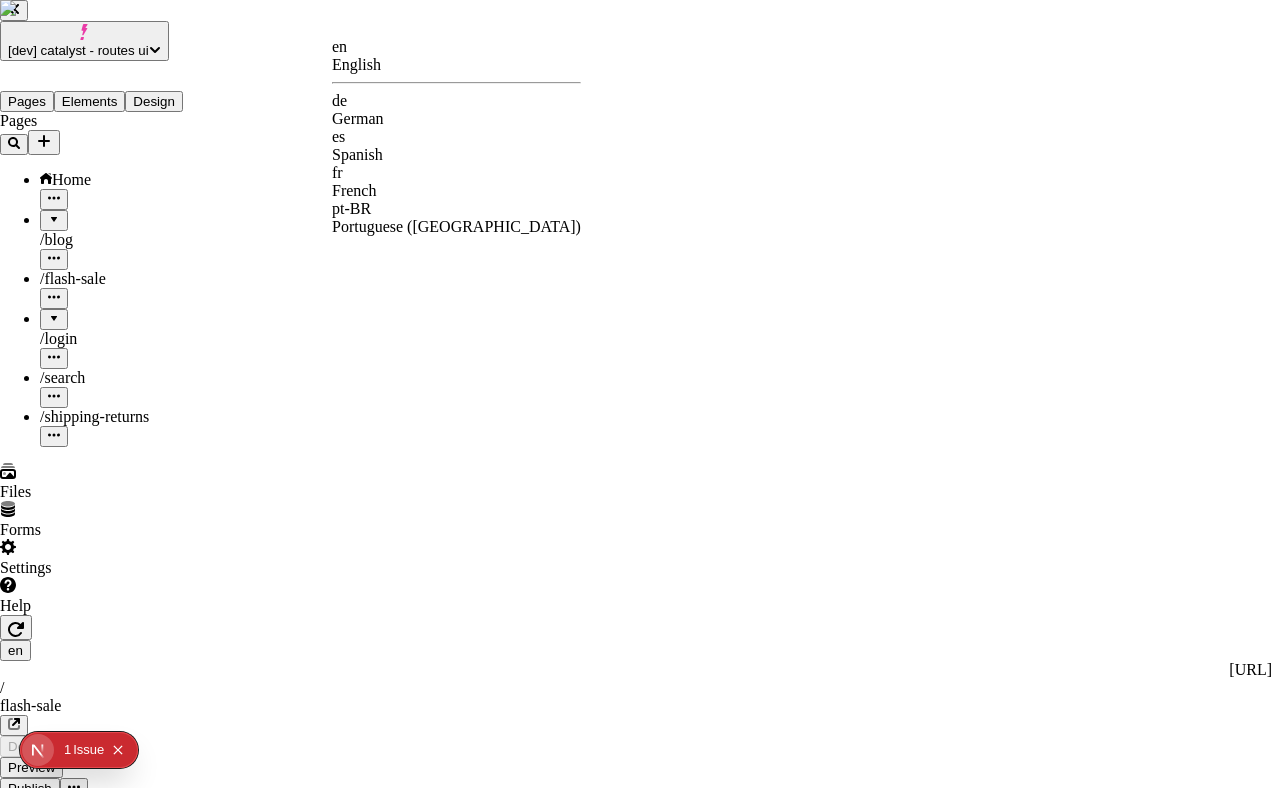 click on "de" at bounding box center [456, 101] 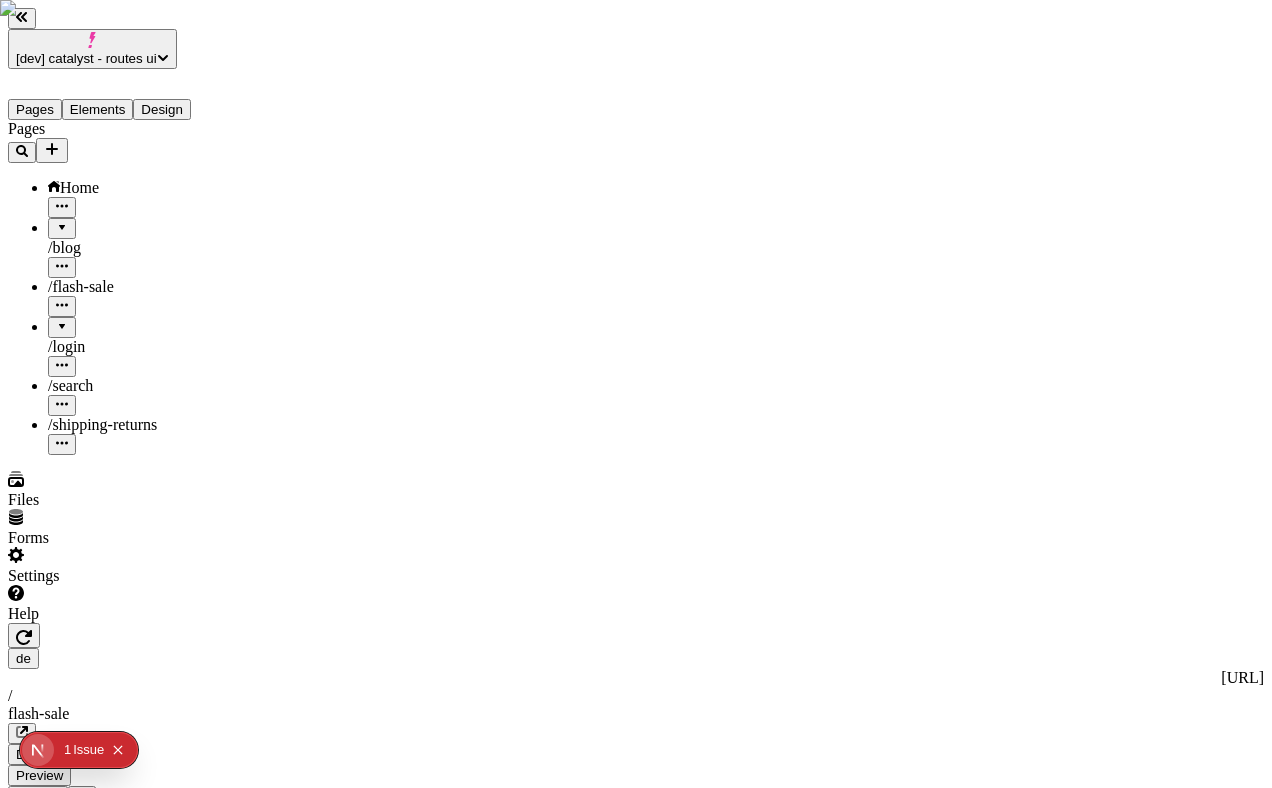 click on "/ blog" at bounding box center [148, 248] 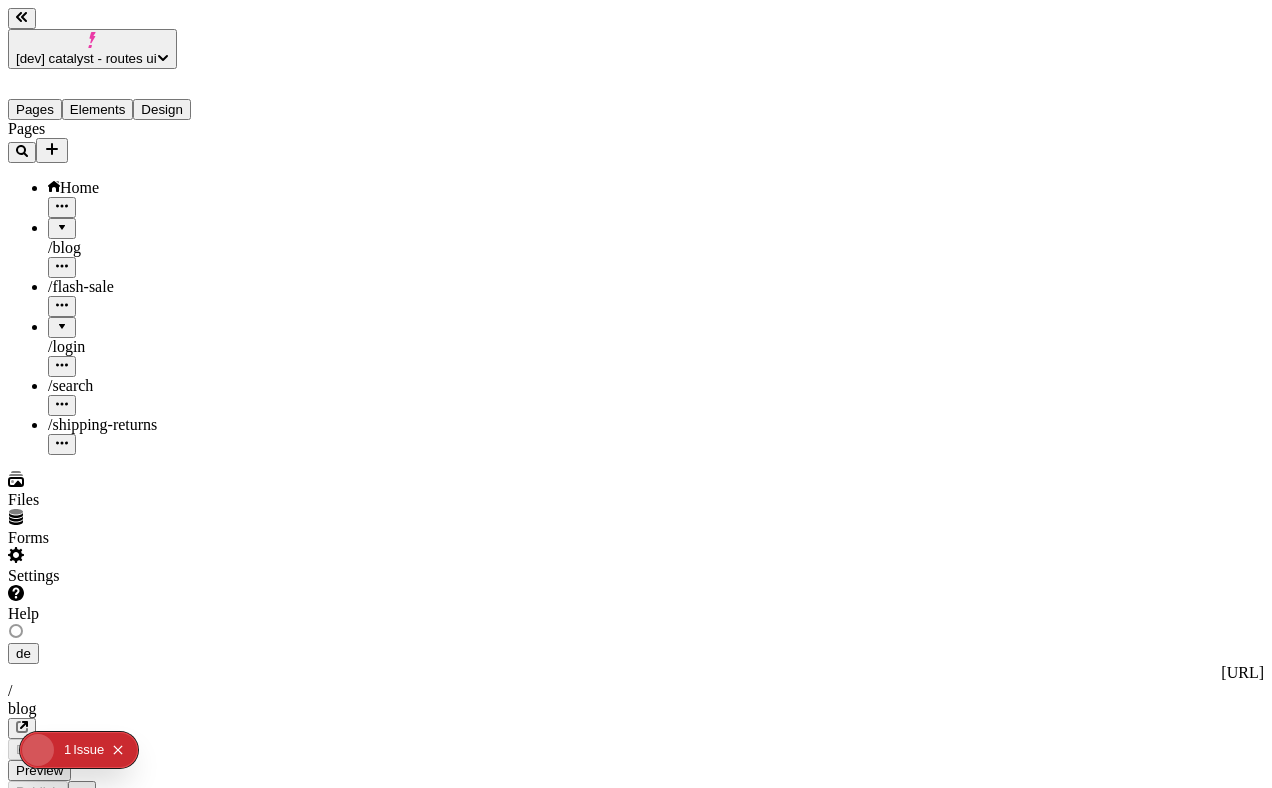 type on "/blog" 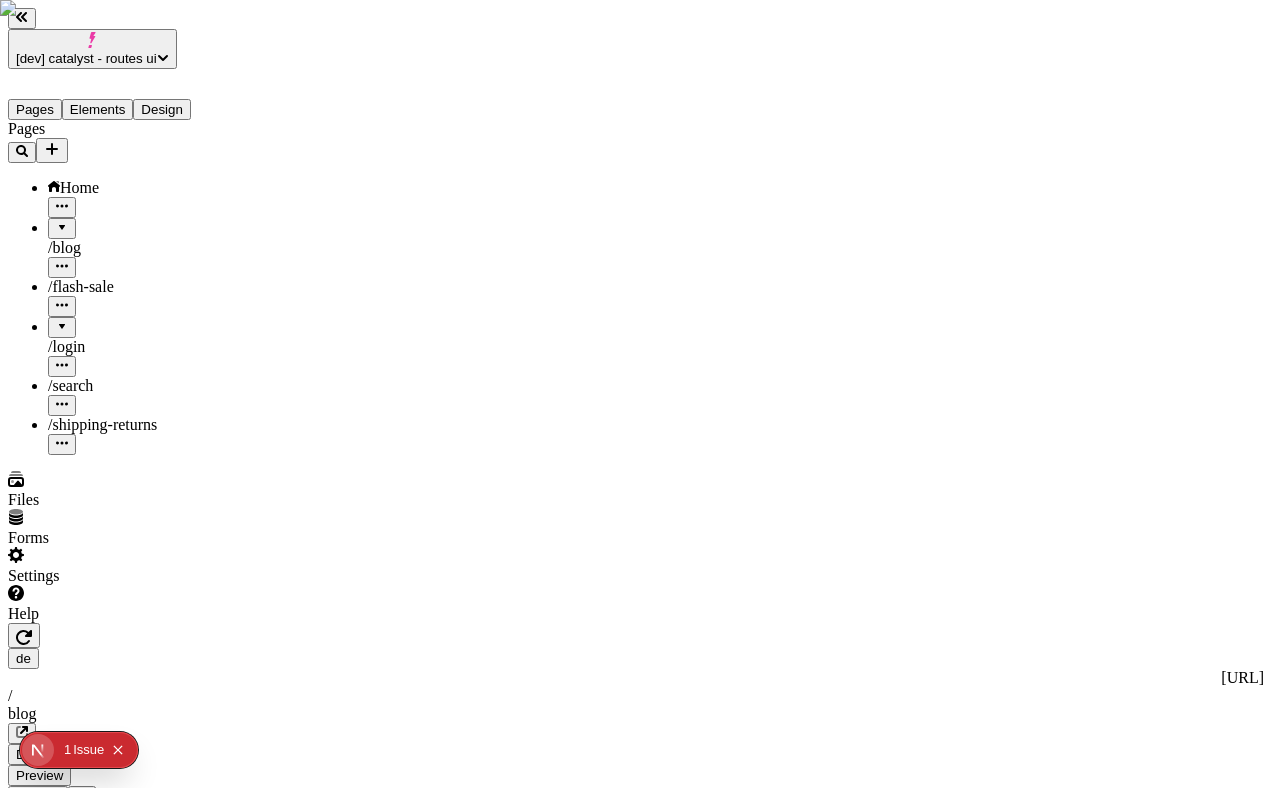 click on "/ flash-sale" at bounding box center (148, 287) 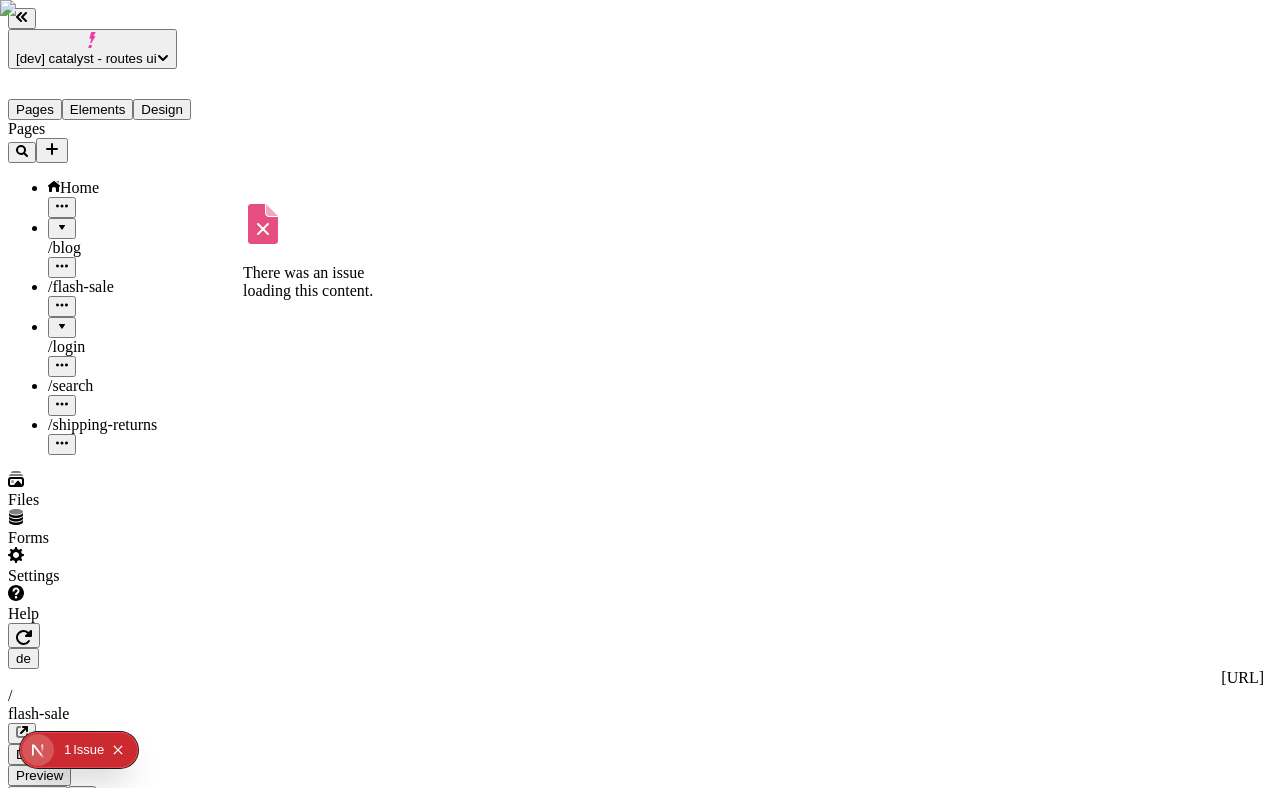 click on "/ search" at bounding box center [148, 386] 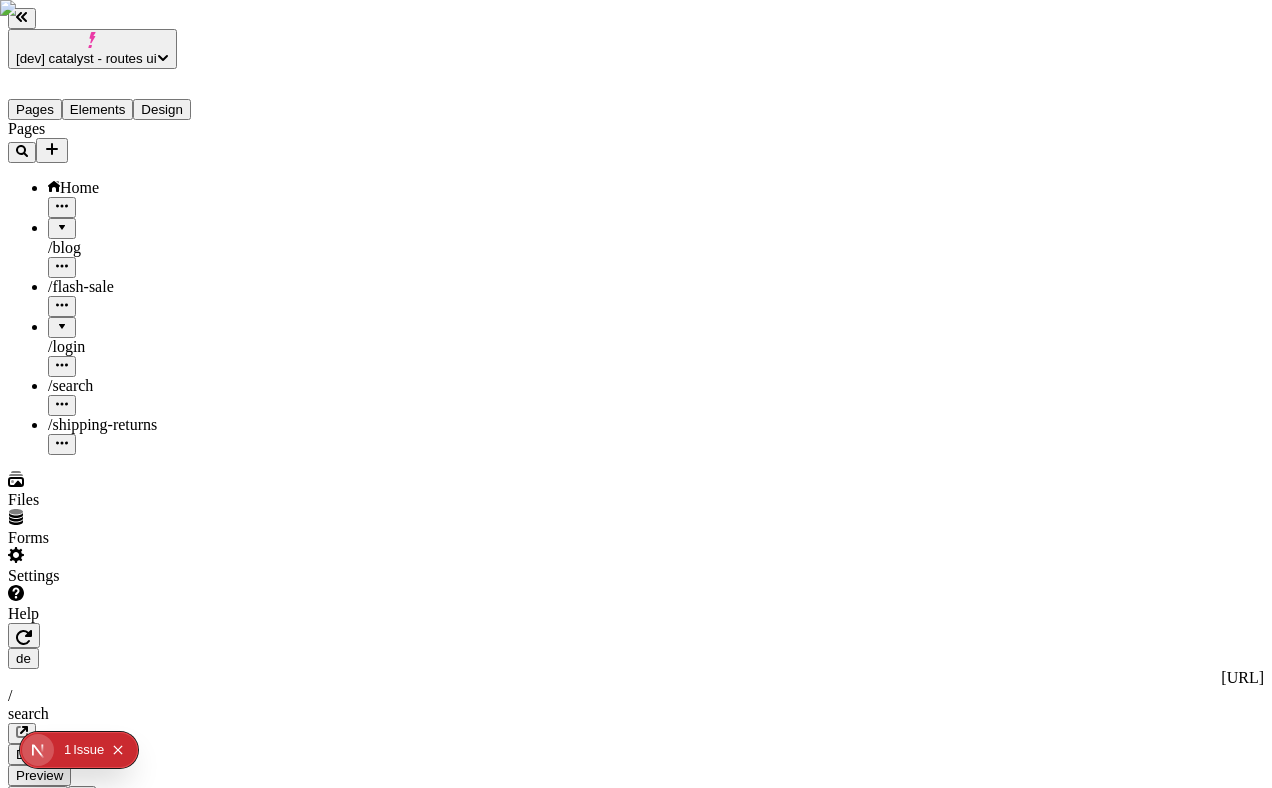 click on "/ login" at bounding box center (148, 347) 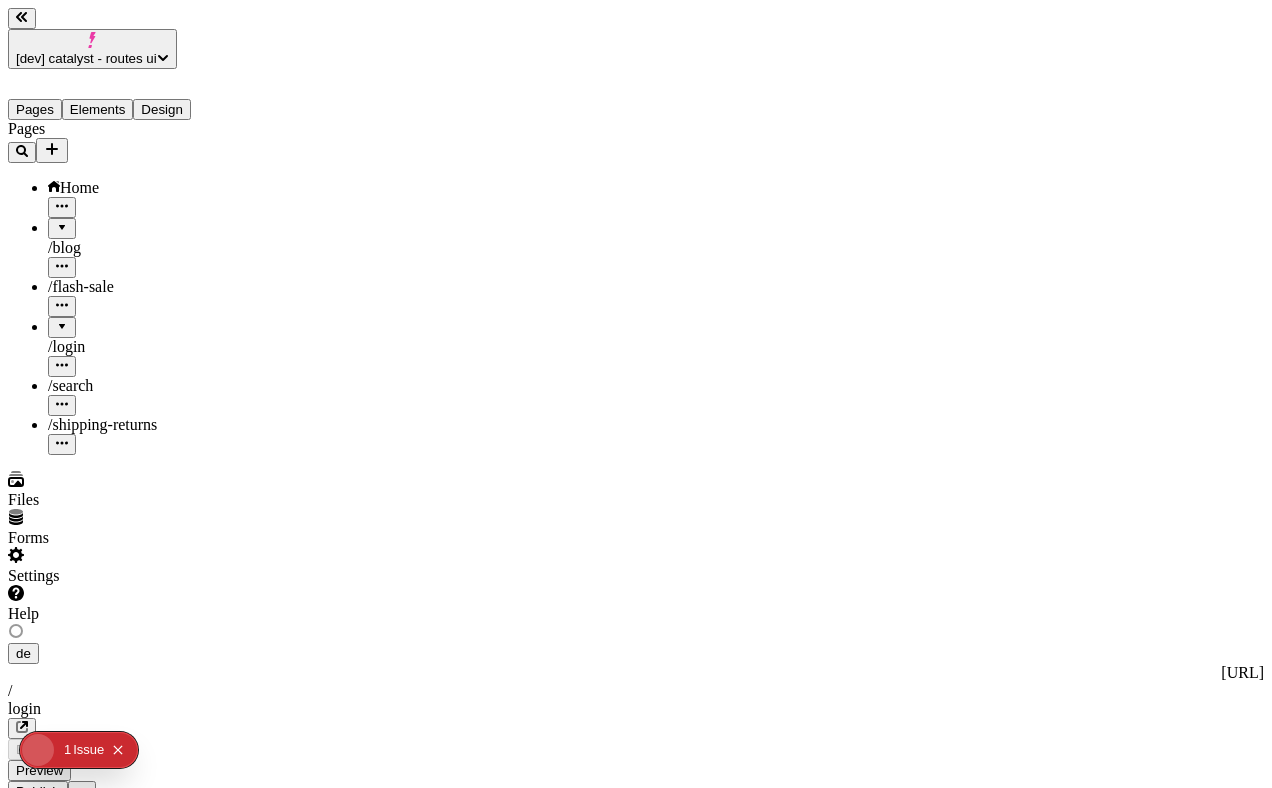 type on "/login" 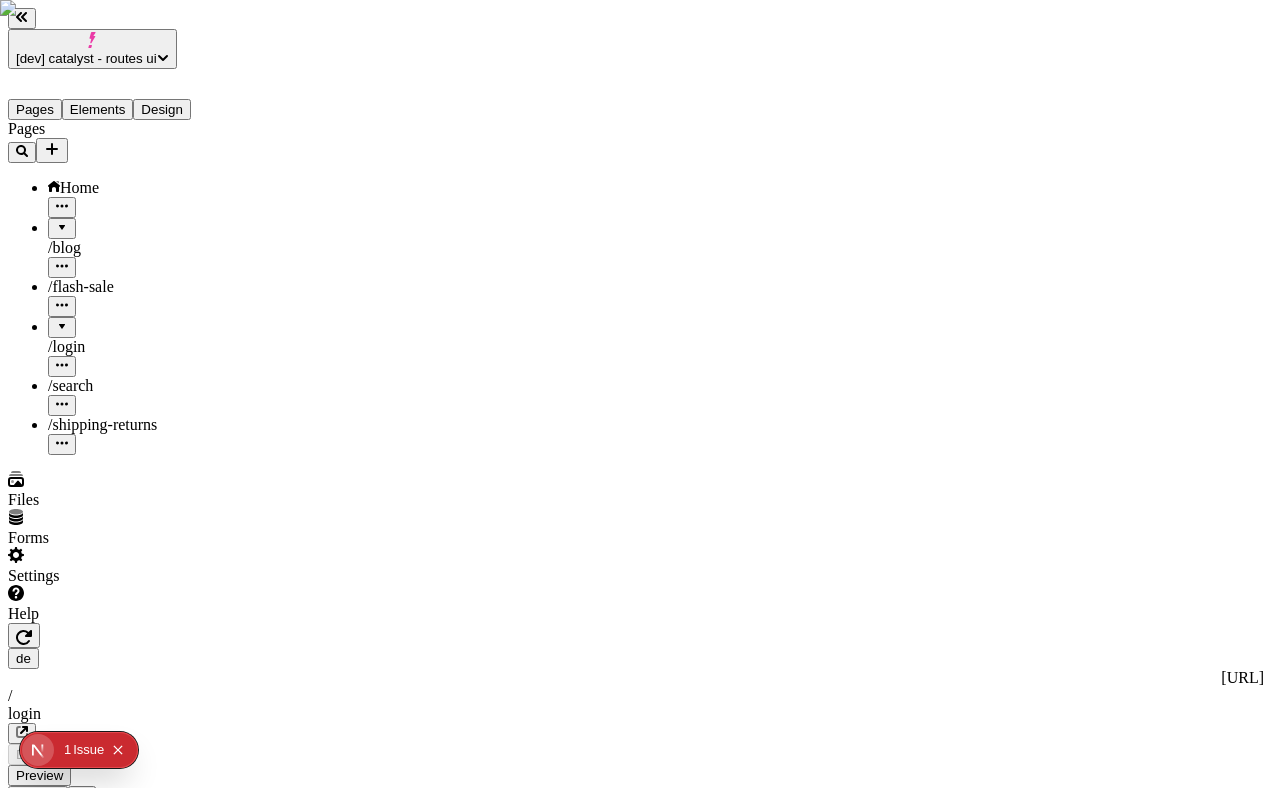 click on "/ login" at bounding box center [148, 347] 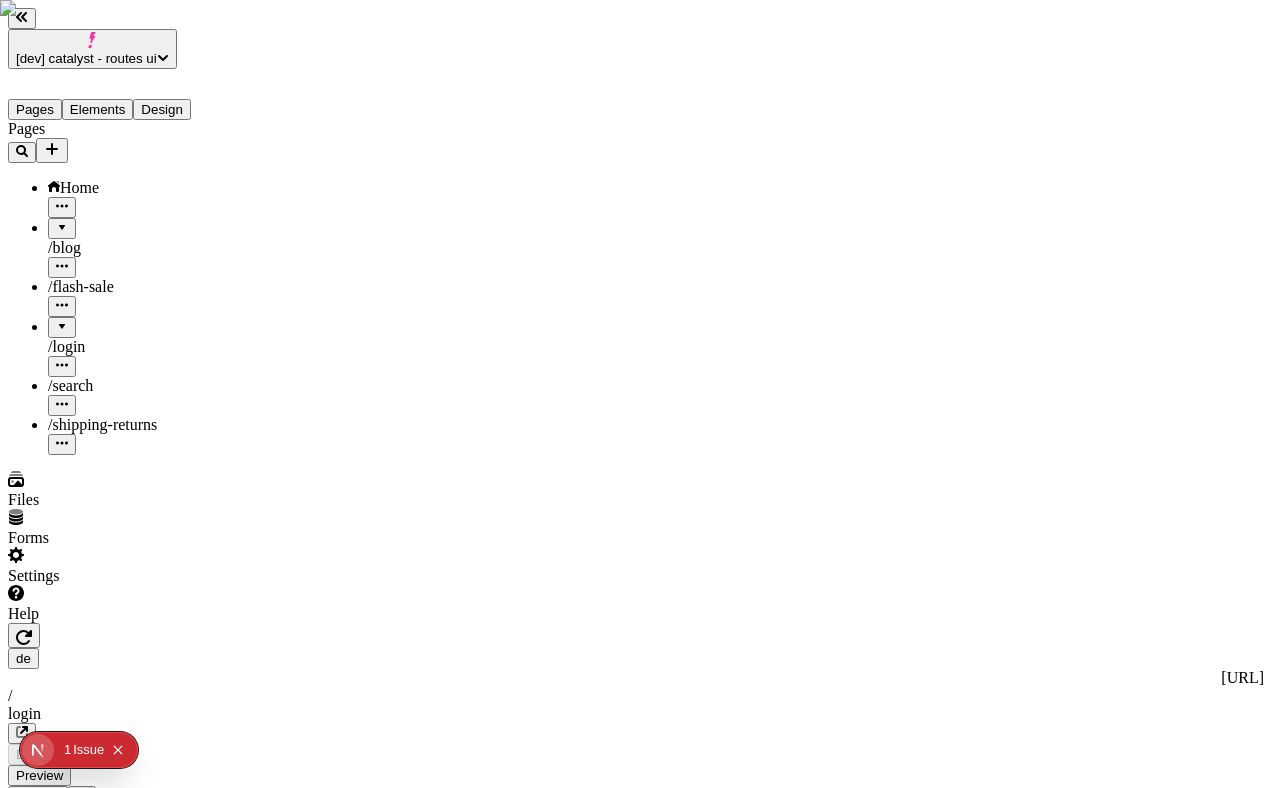 click at bounding box center [62, 221] 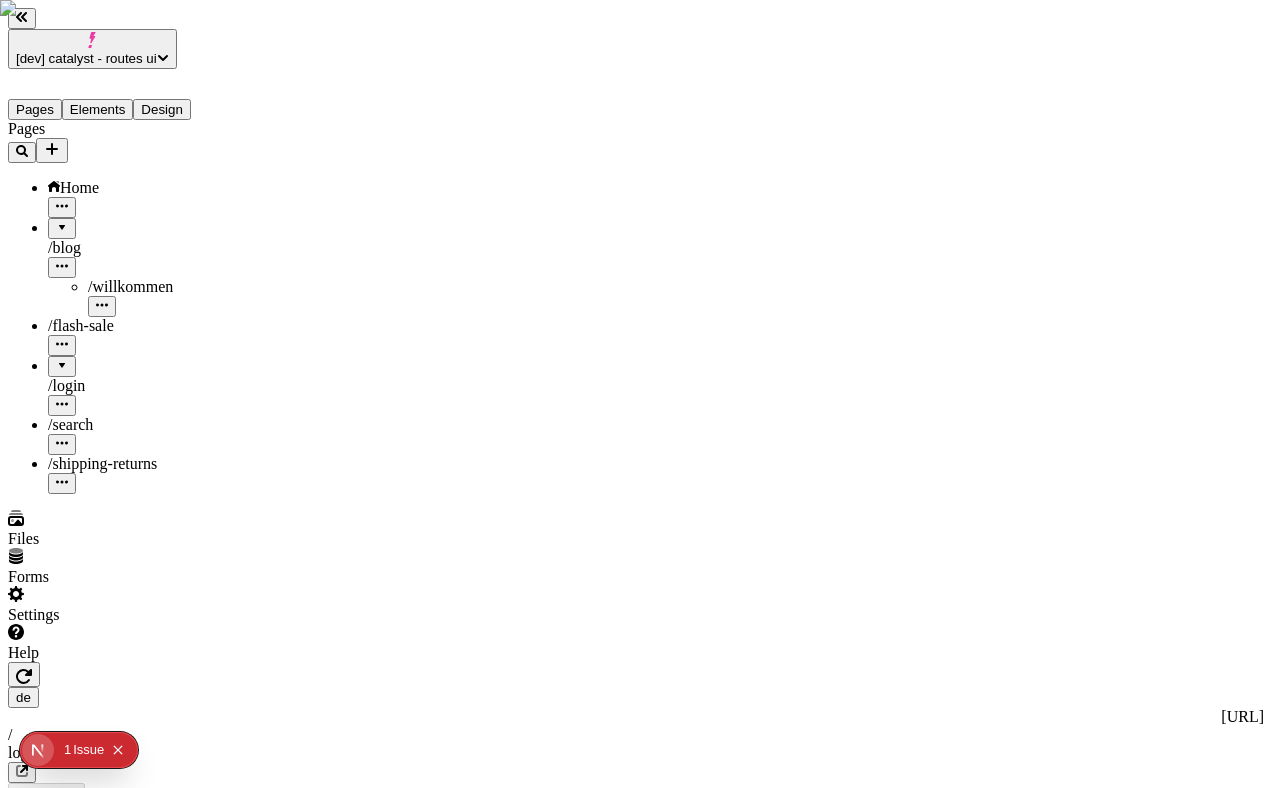 click on "/ blog" at bounding box center [148, 248] 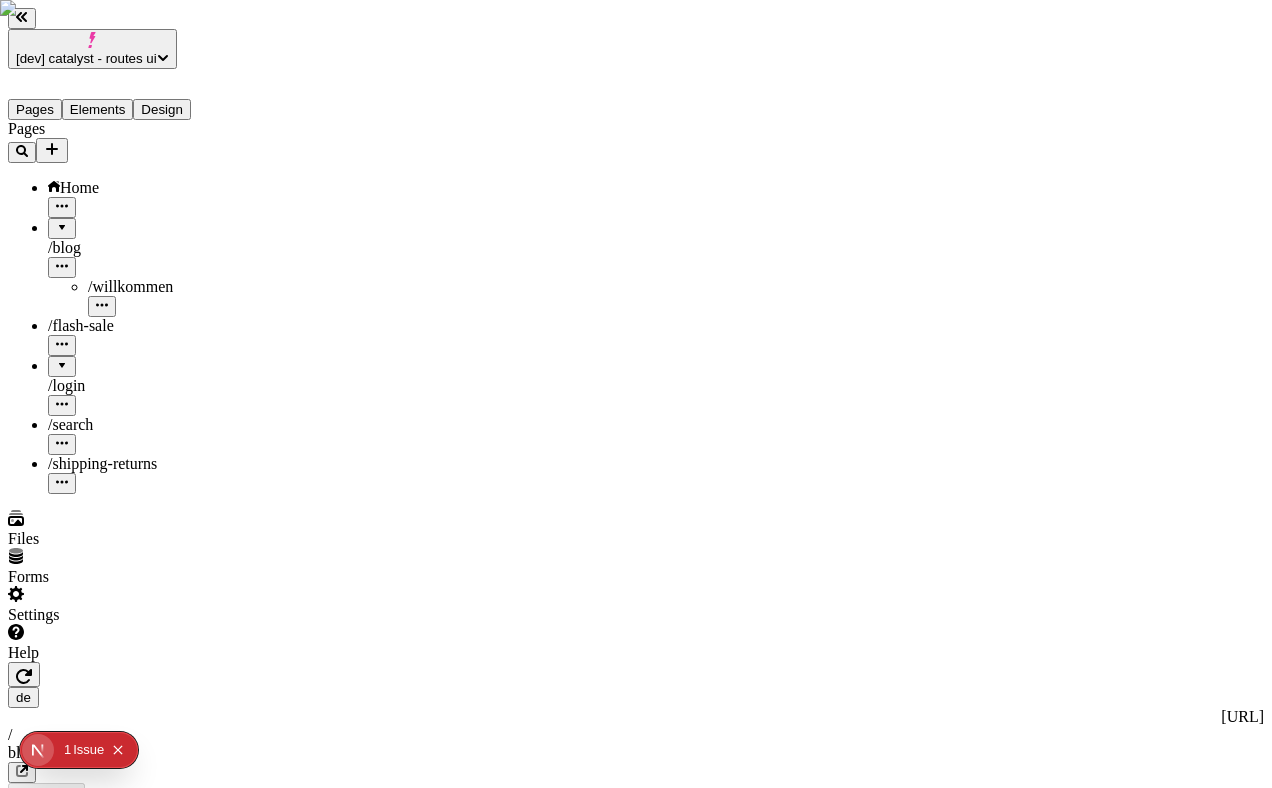 click on "/ login" at bounding box center [148, 386] 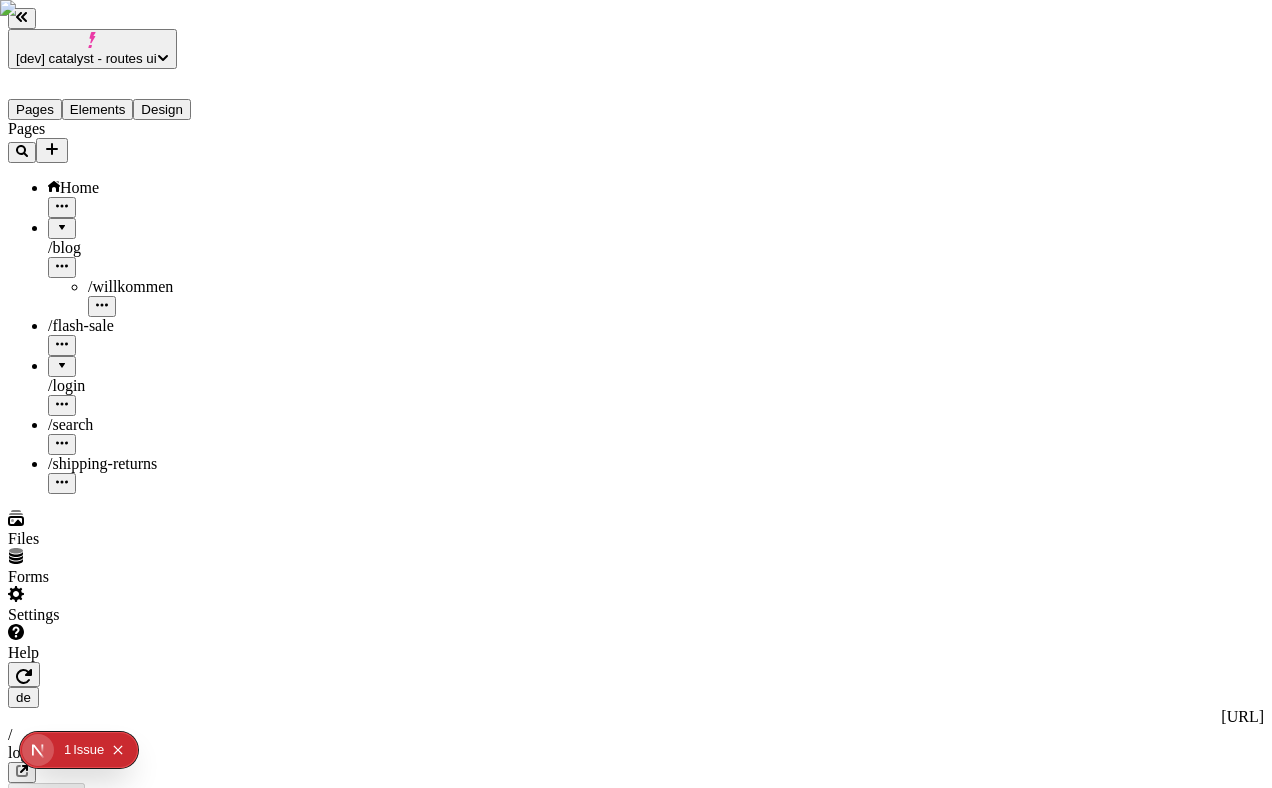 click on "/ login" at bounding box center [148, 386] 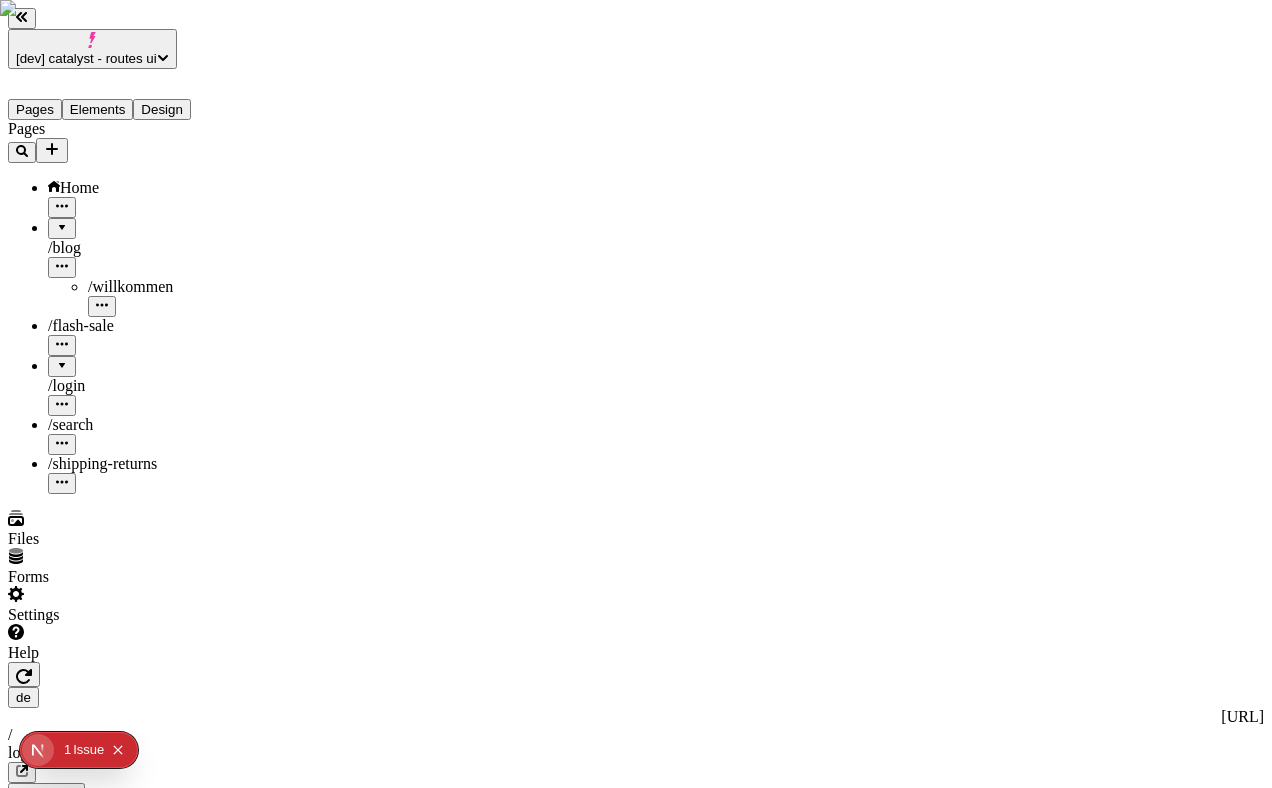 click on "/ search" at bounding box center (148, 425) 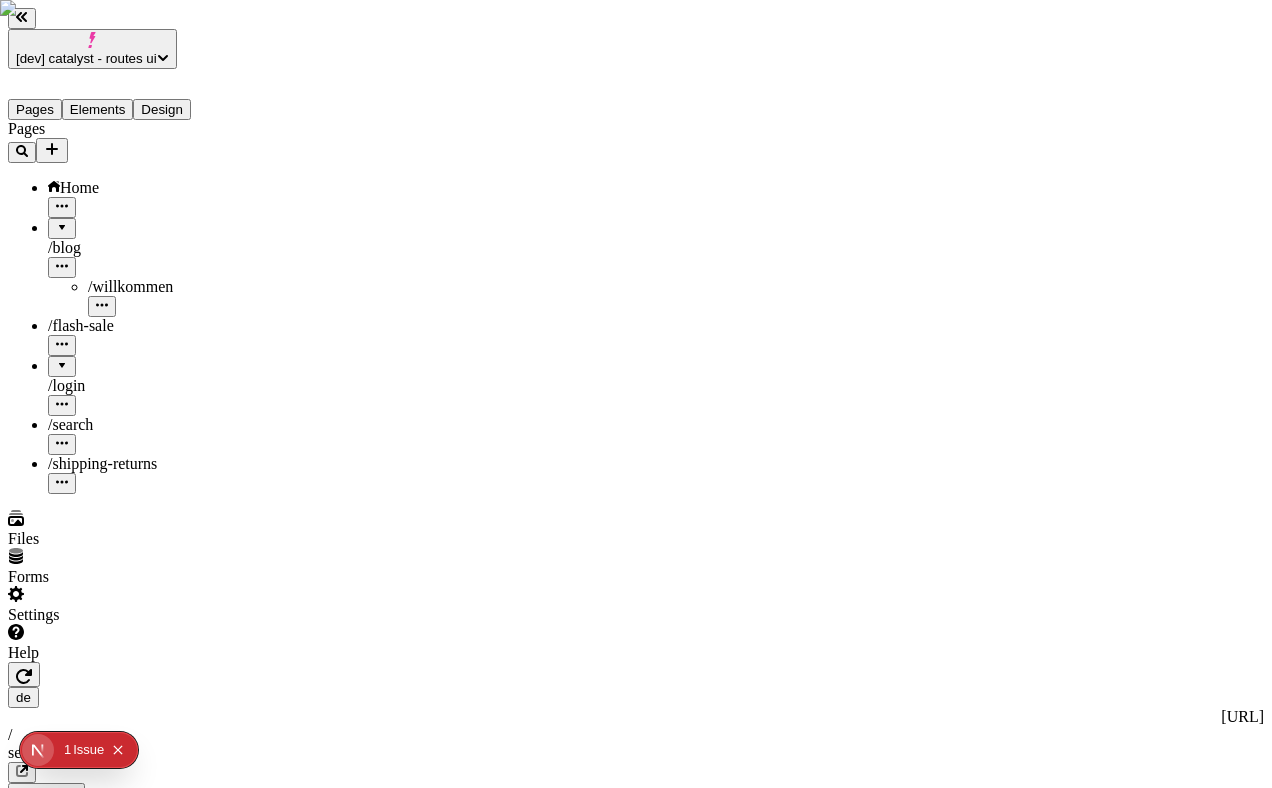 click on "/ login" at bounding box center [148, 386] 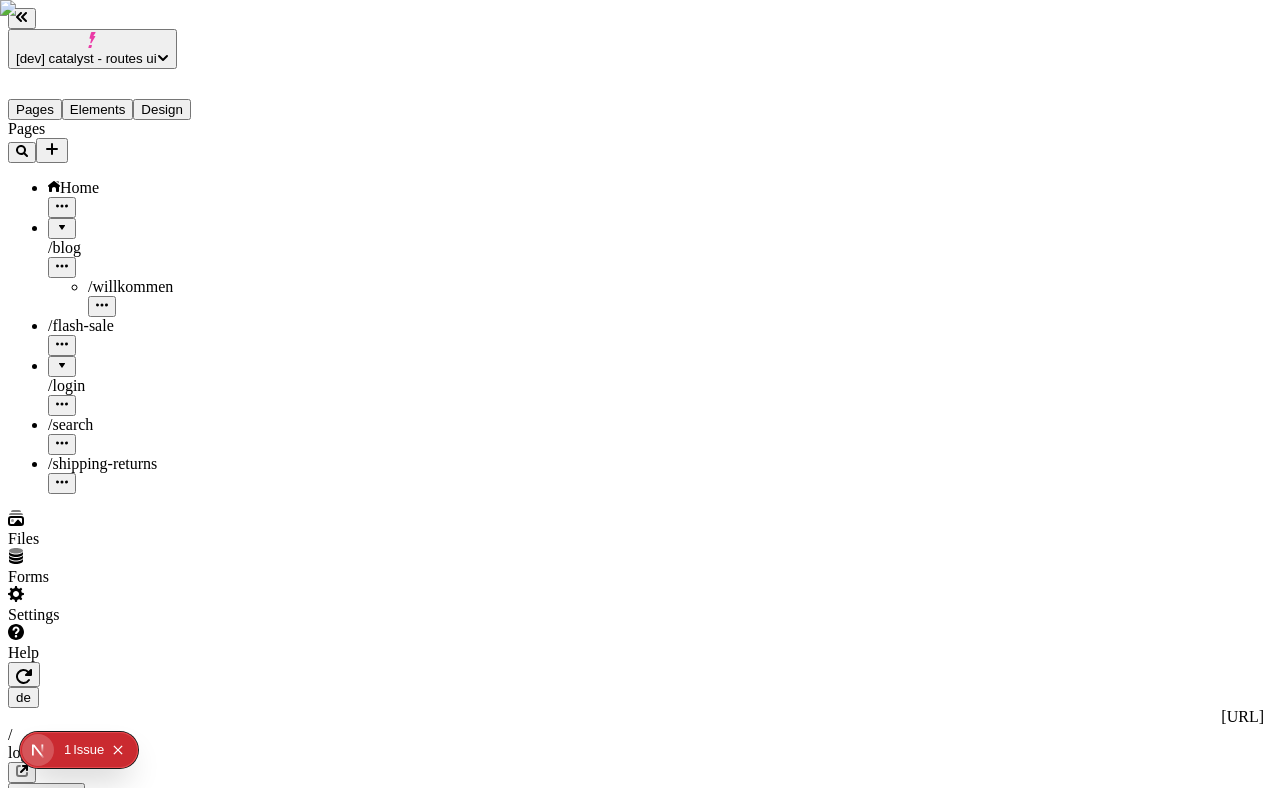 click on "/ login" at bounding box center (148, 386) 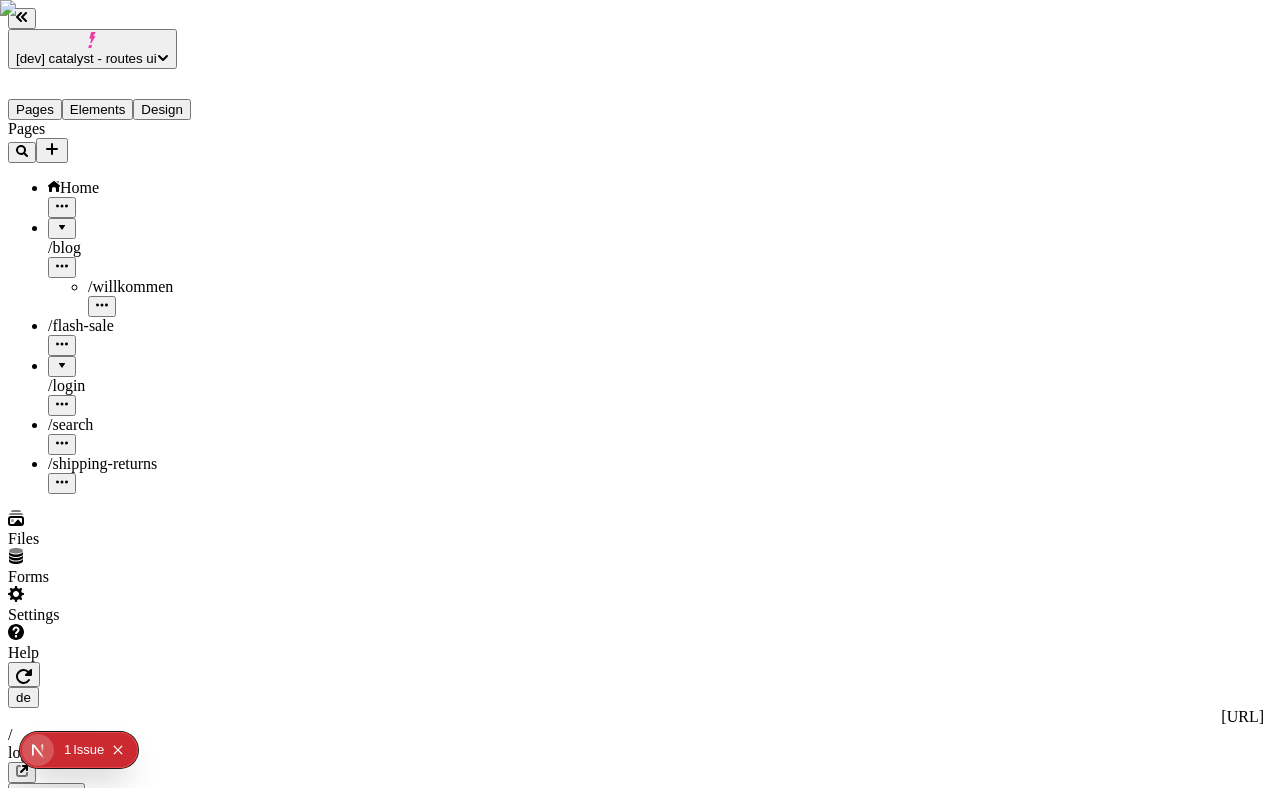 click on "/ flash-sale" at bounding box center (148, 326) 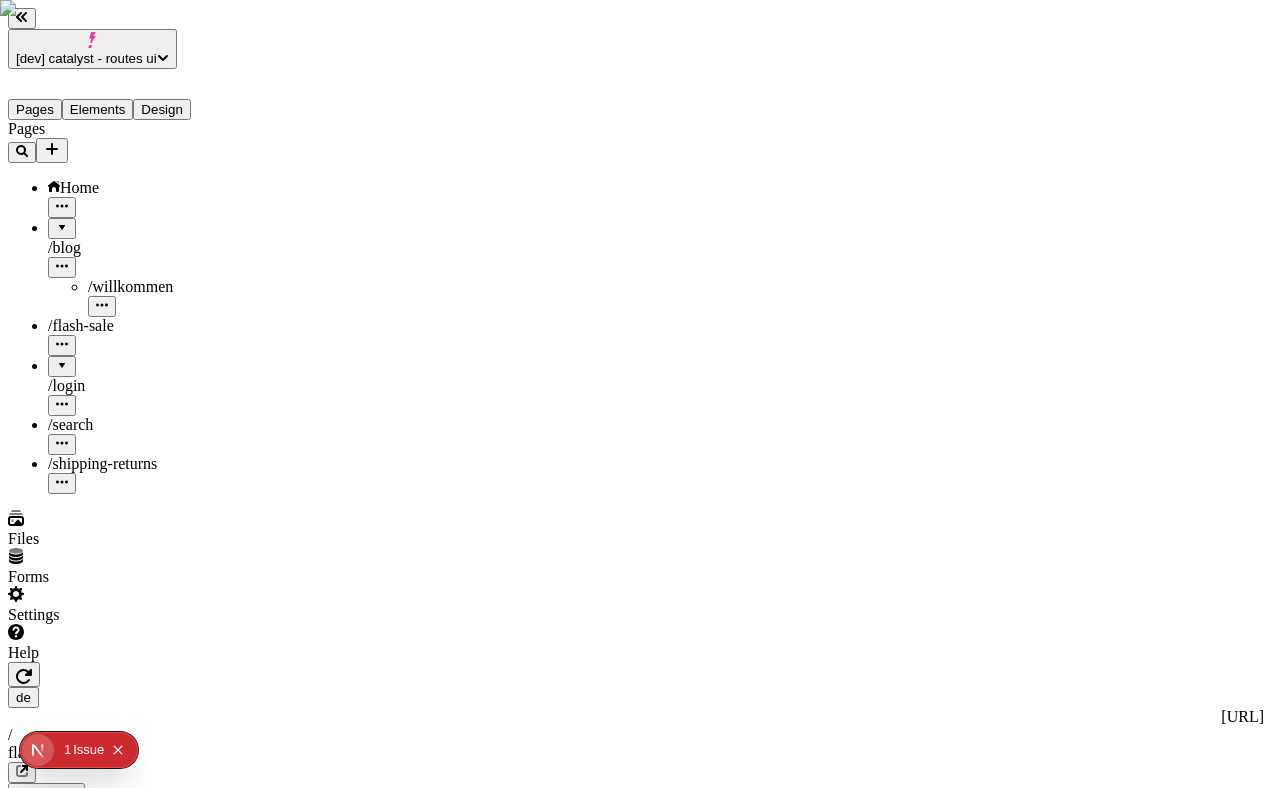 click on "Edit for this locale" at bounding box center (68, 1957) 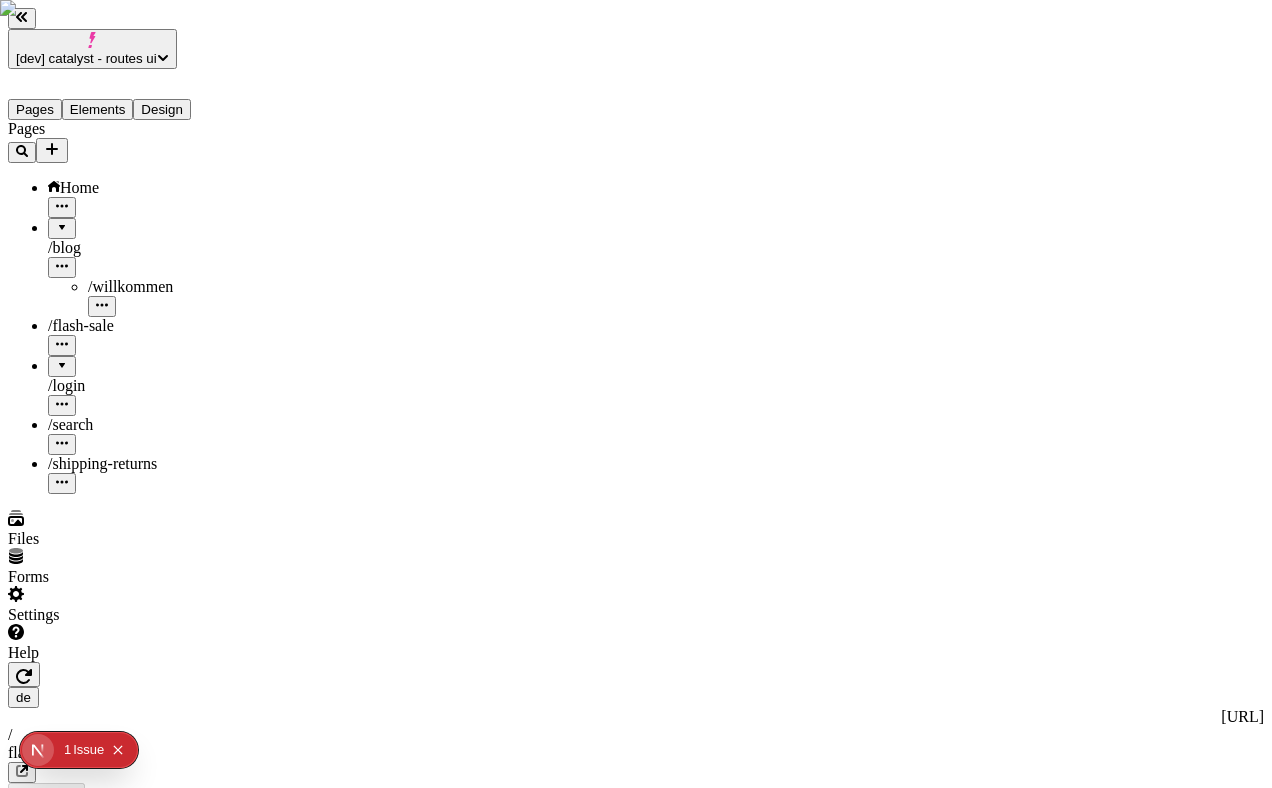type on "/flash-sale" 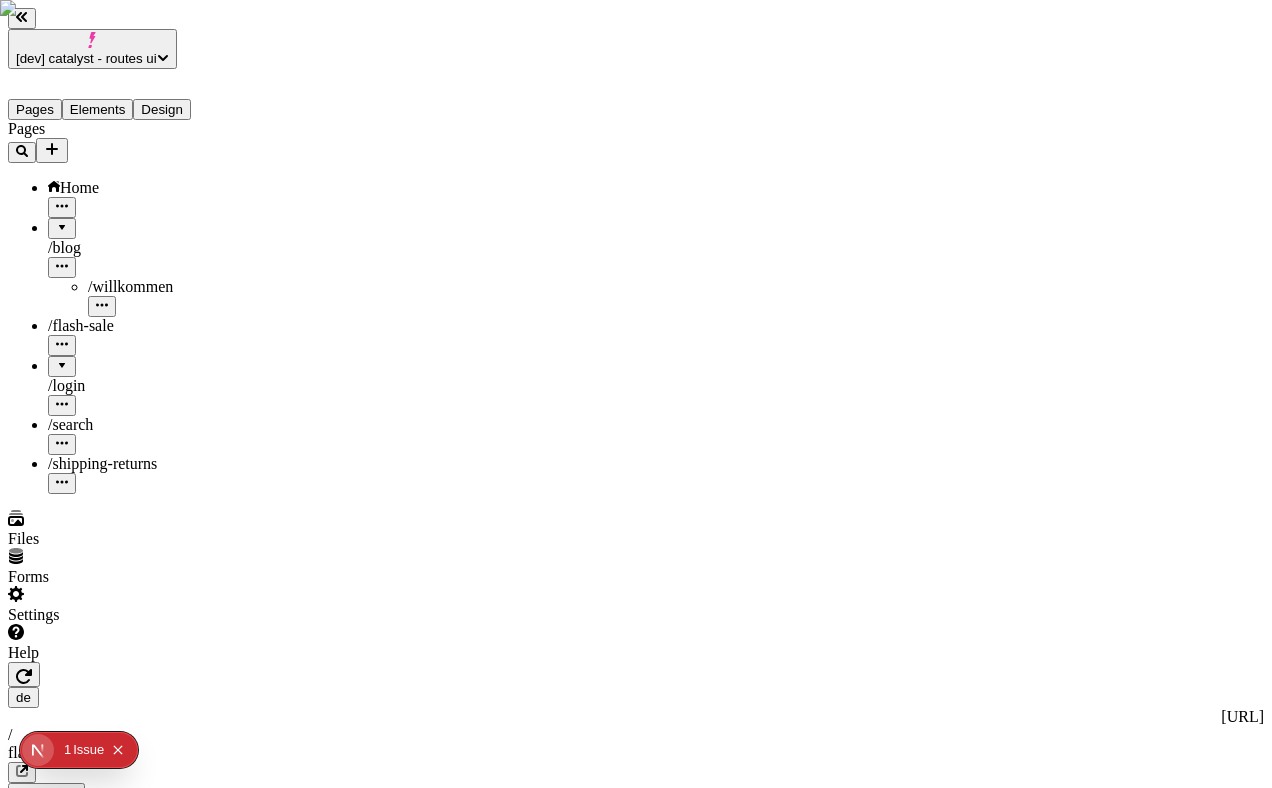 click on "/ flash-sale" at bounding box center [148, 326] 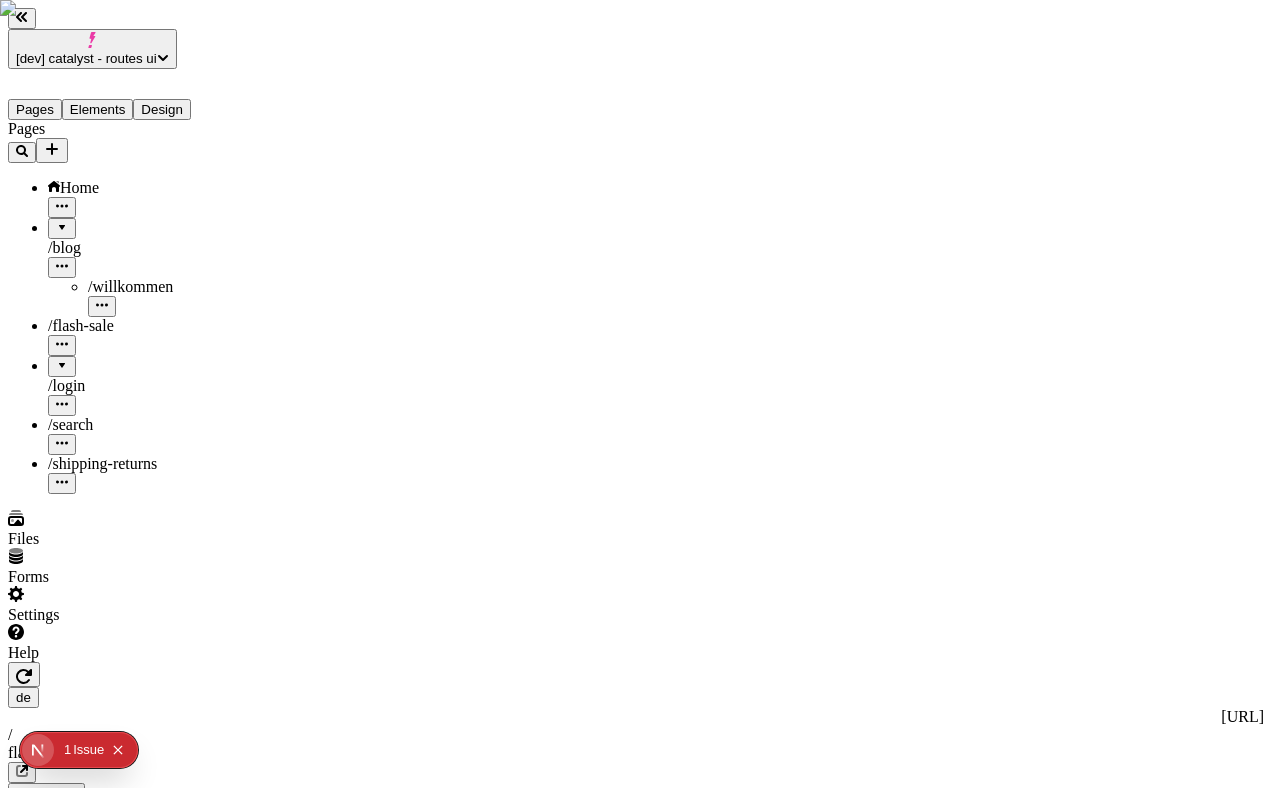 click at bounding box center [60, 1917] 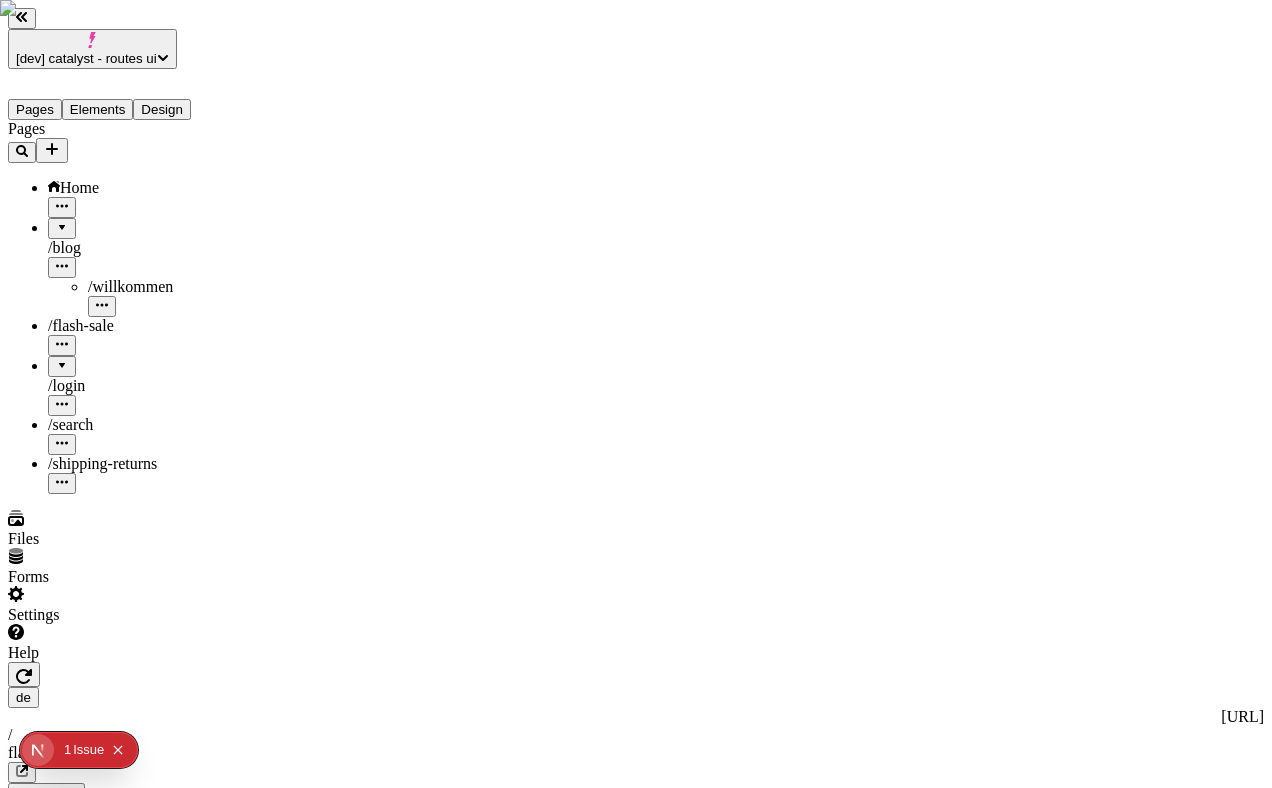 click on "de http://localhost:3110/de / flash-sale Desktop Preview Publish" at bounding box center [636, 754] 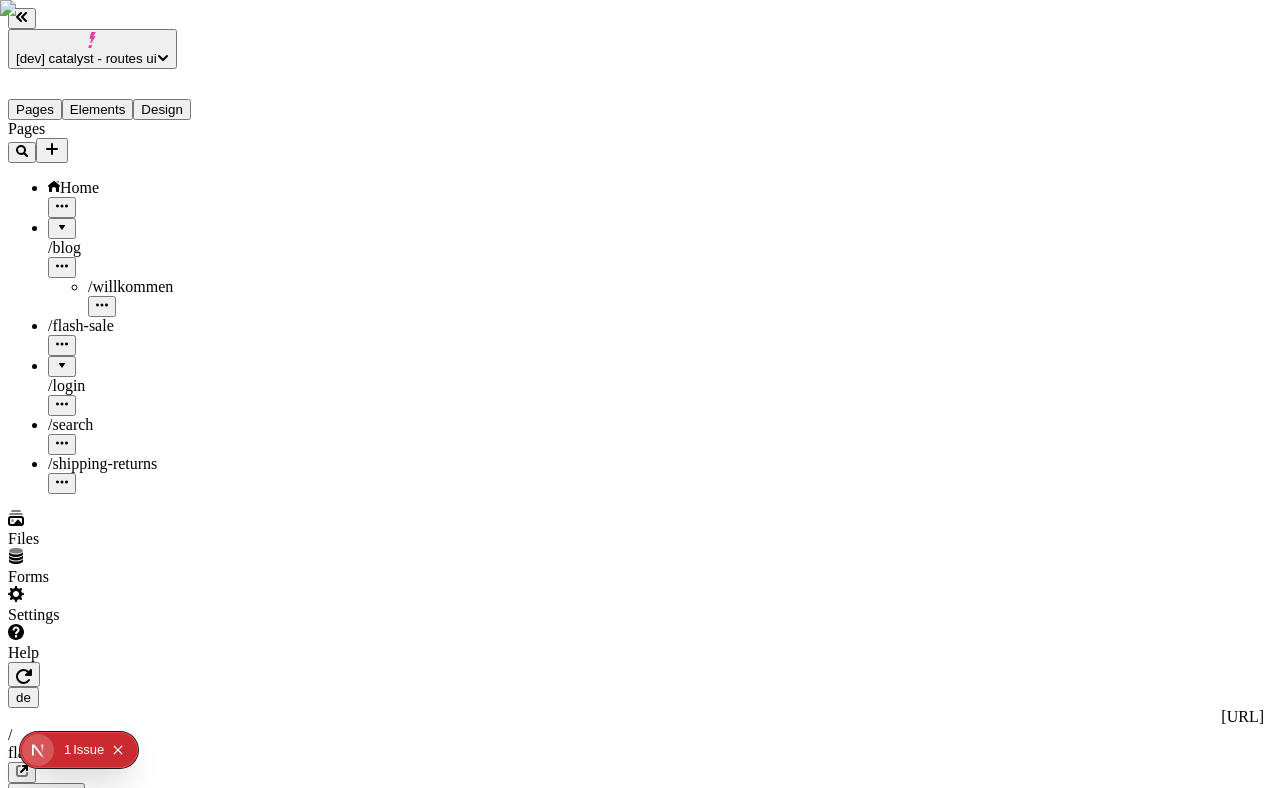 click on "Publish" at bounding box center (38, 835) 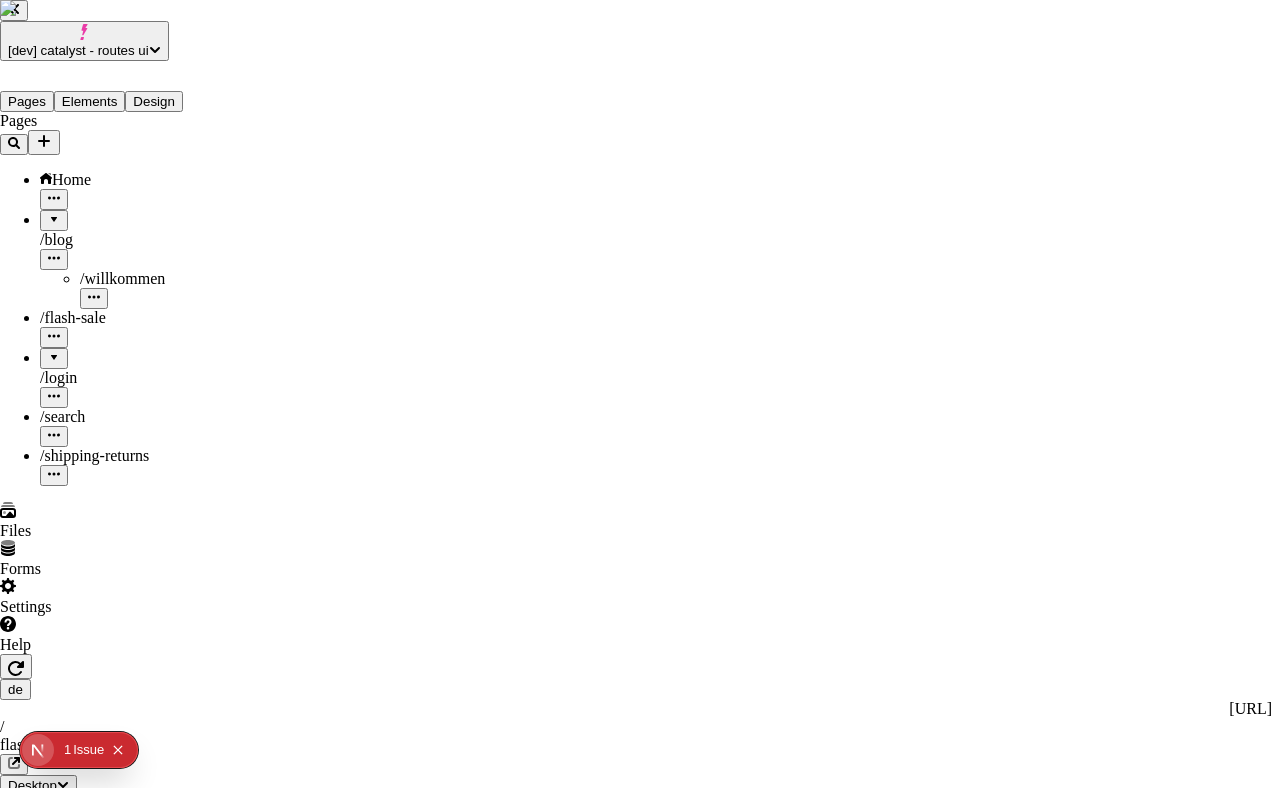 click on "Changes Scheduled History Your site is up-to-date There are no changes to publish to your site 12  /  100   monthly publishes Workspace resets 7/12/2025 Publish now Close" at bounding box center [636, 2661] 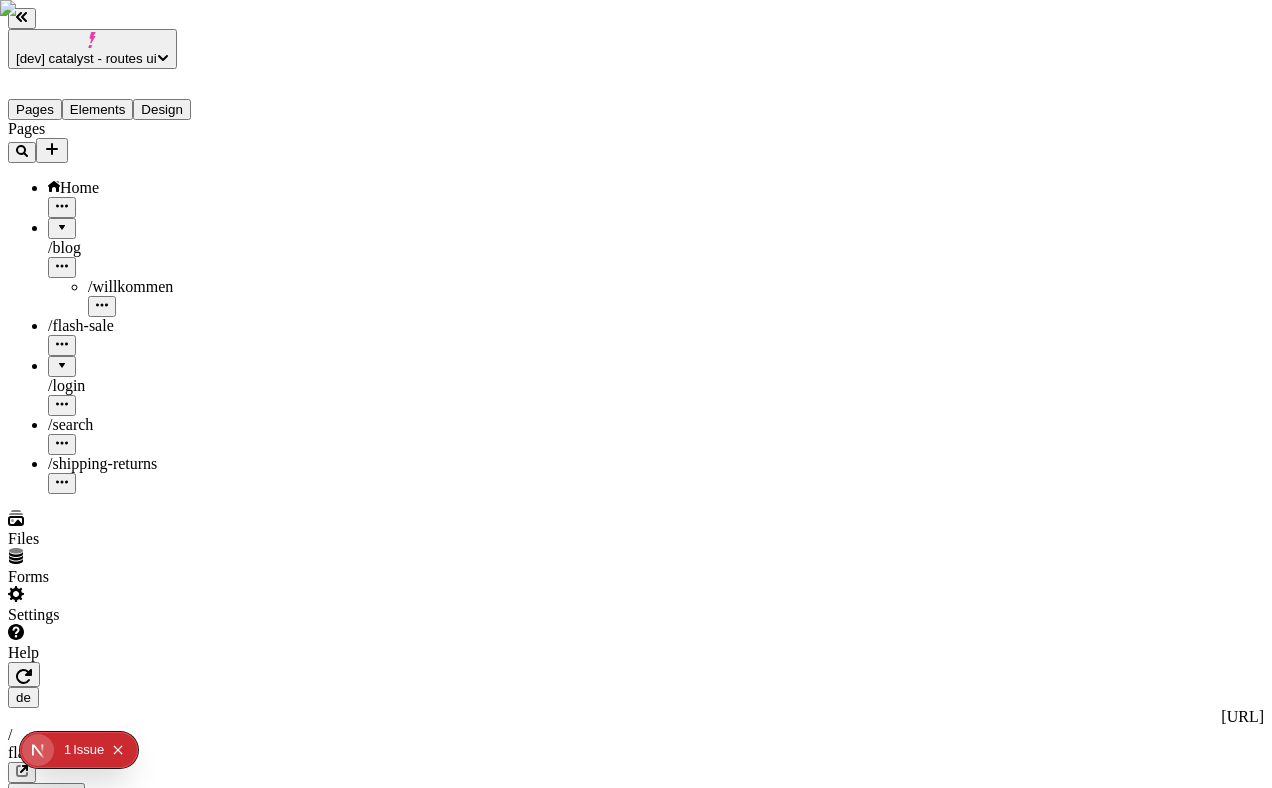 click at bounding box center [60, 1917] 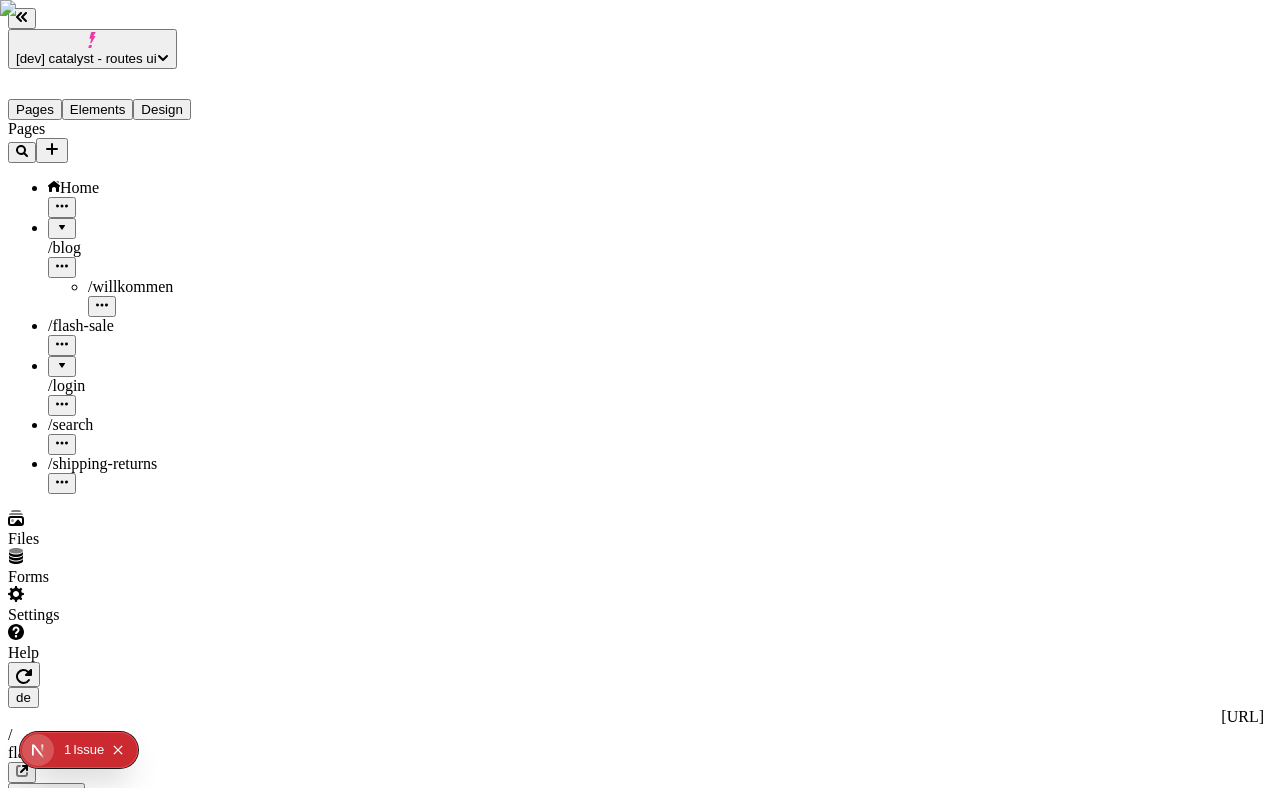 click on "Publish" at bounding box center [38, 835] 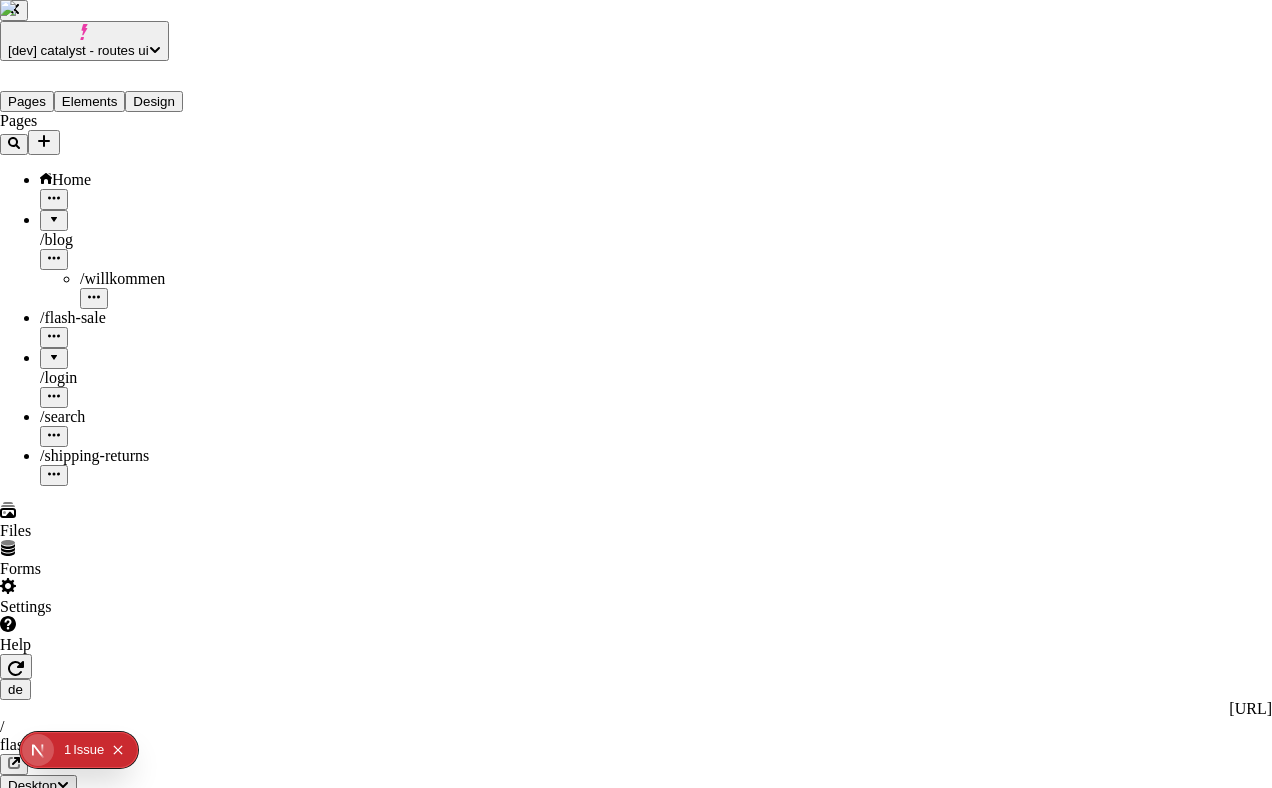 click on "/flash-sale" at bounding box center (696, 2746) 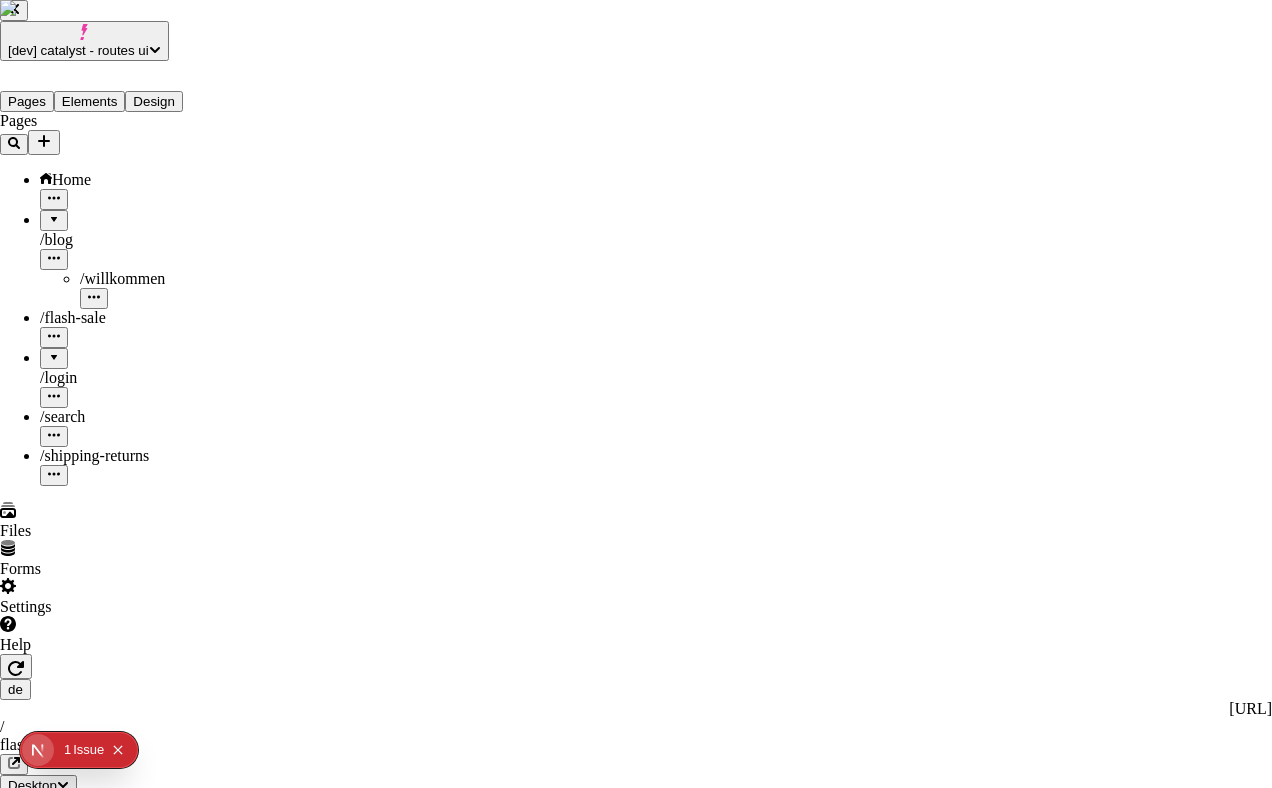 checkbox on "true" 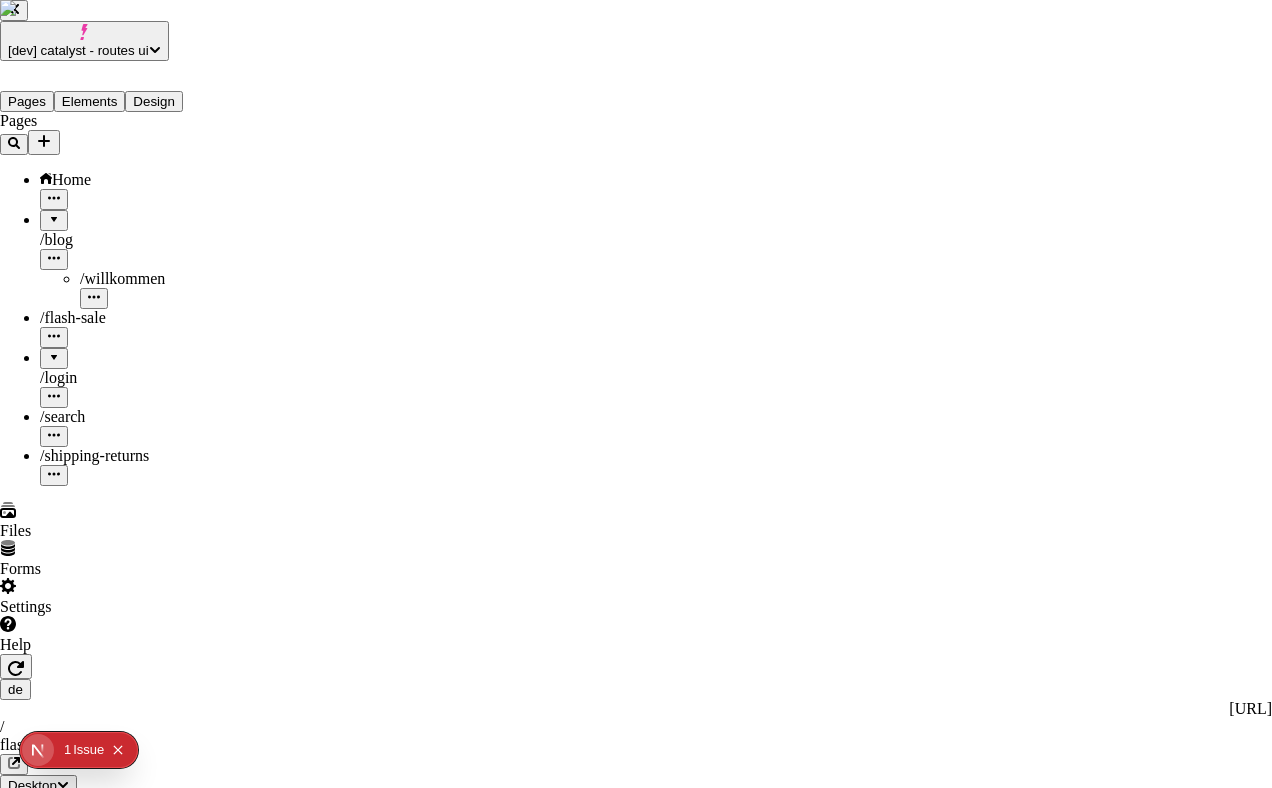 click on "/flash-sale" at bounding box center [696, 2746] 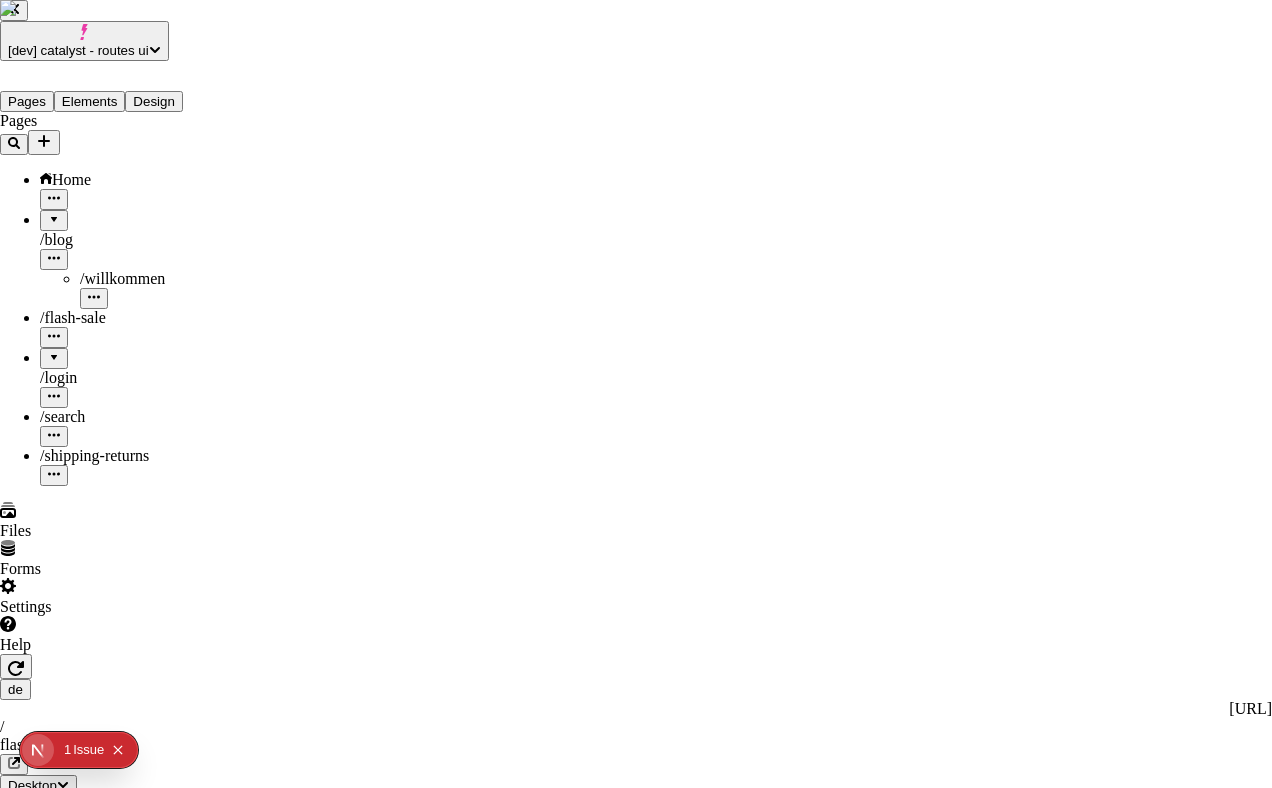 checkbox on "false" 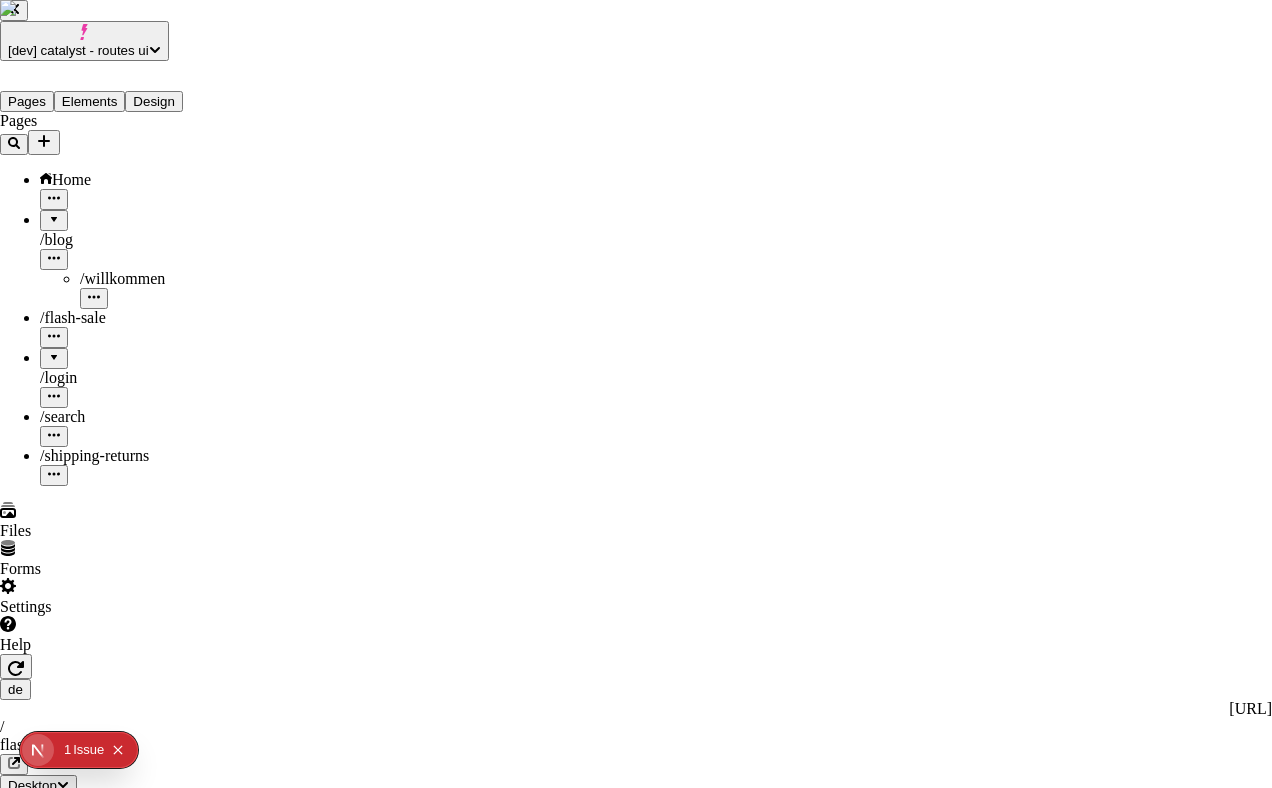 click on "/flash-sale" at bounding box center [696, 2746] 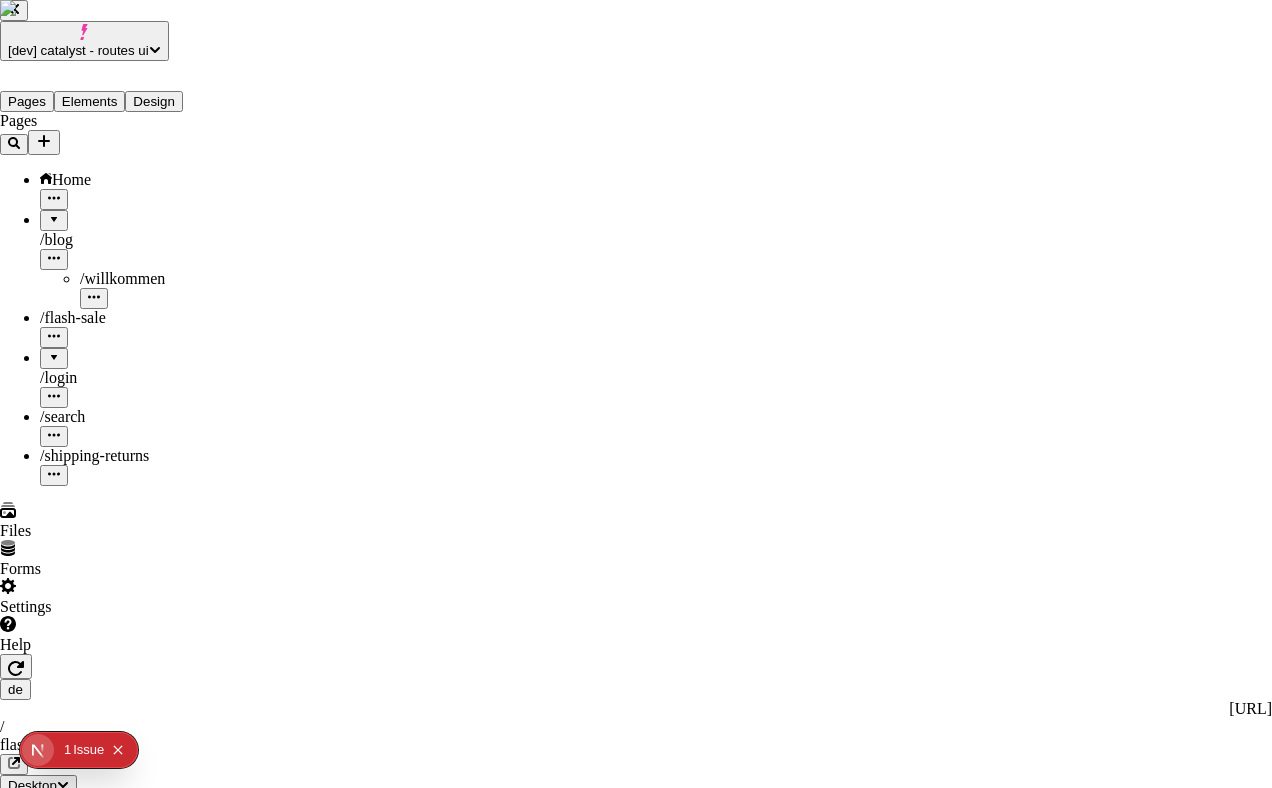 checkbox on "true" 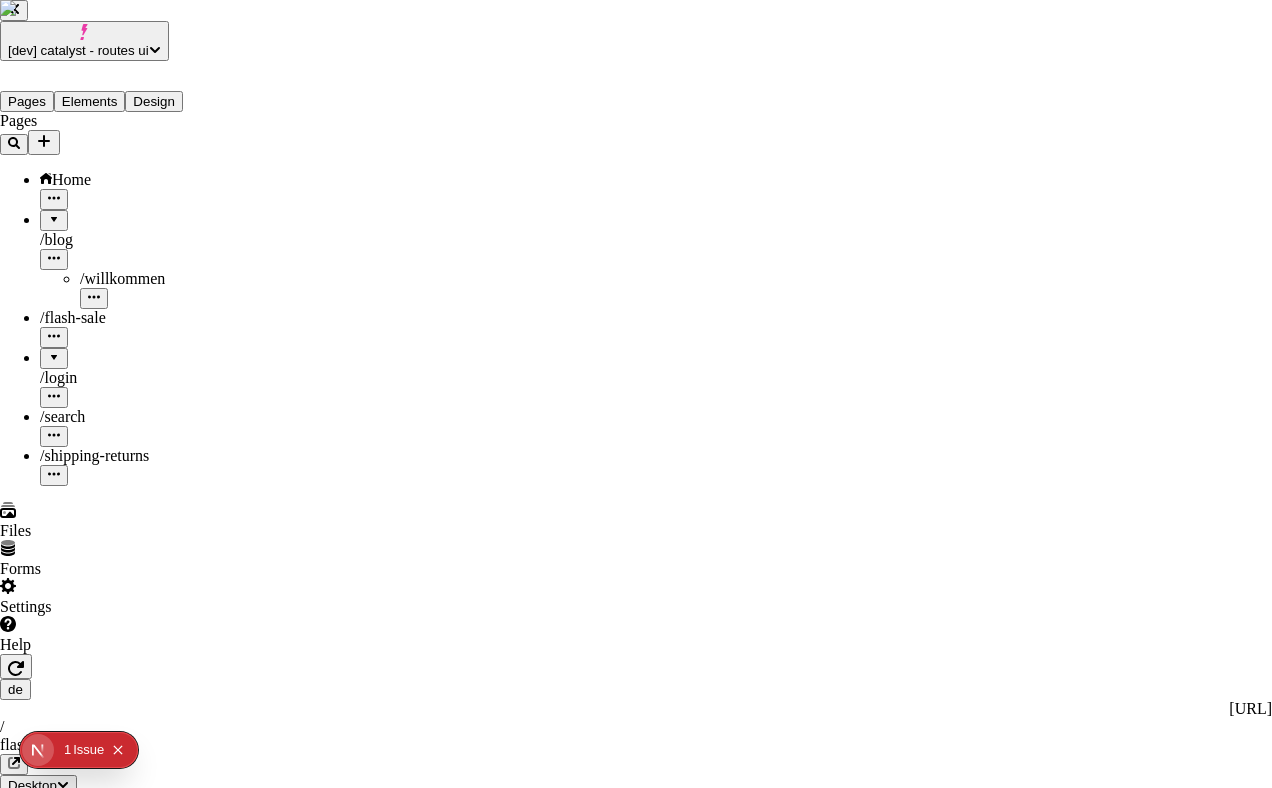 checkbox on "true" 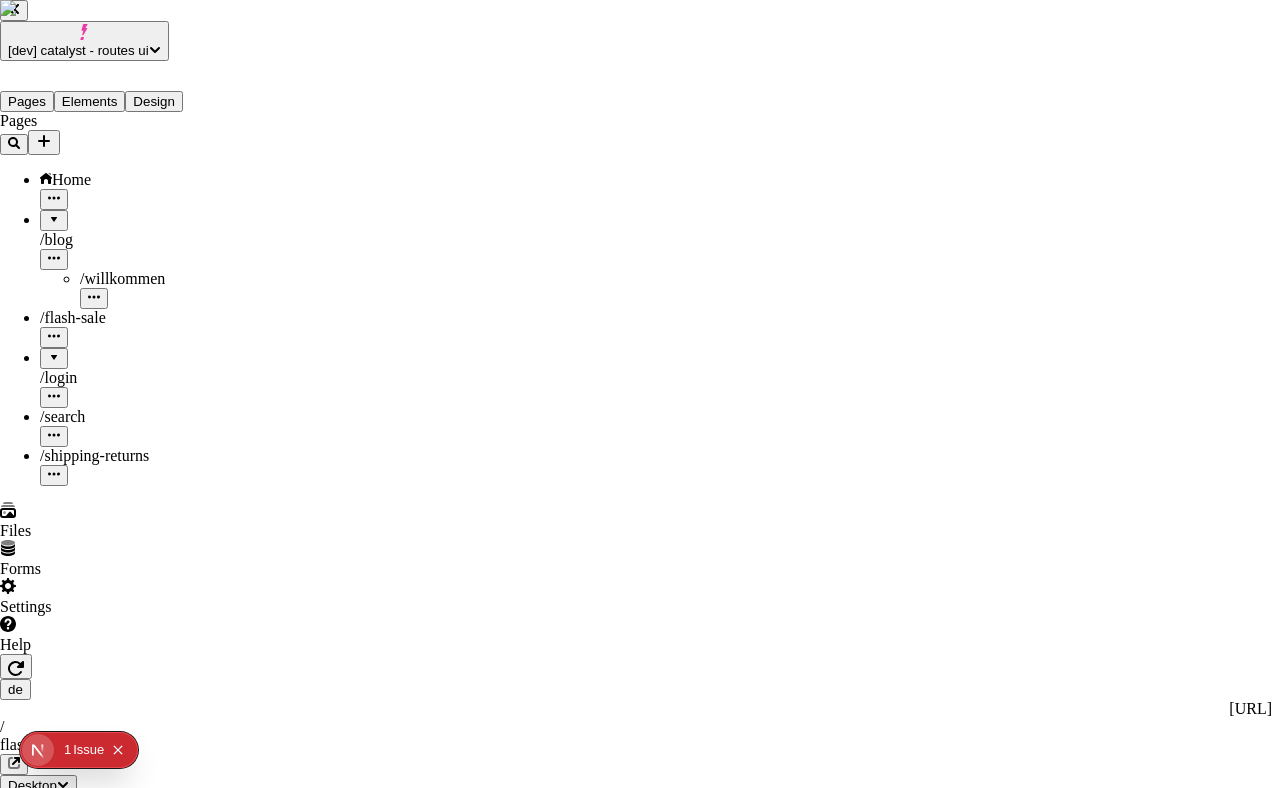click on "/flash-sale" at bounding box center (696, 2746) 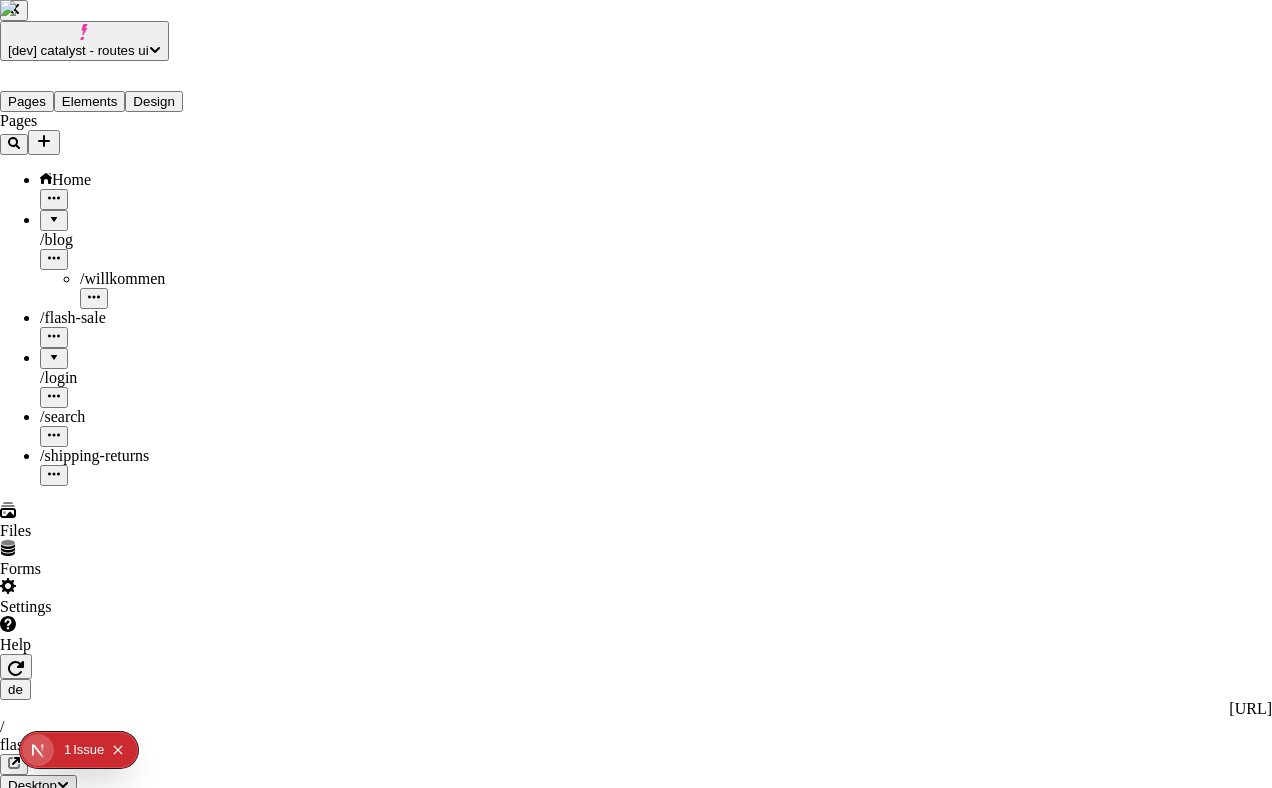 checkbox on "false" 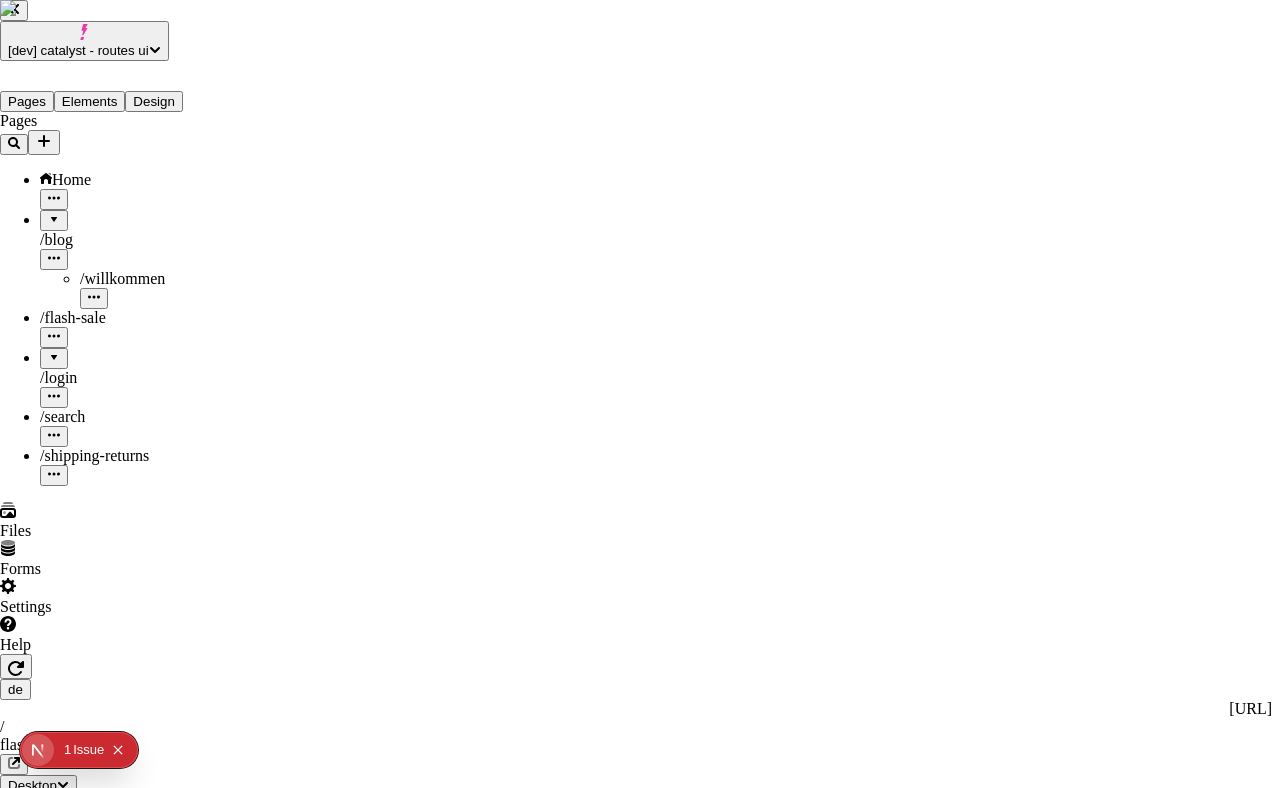 click on "/flash-sale" at bounding box center (696, 2746) 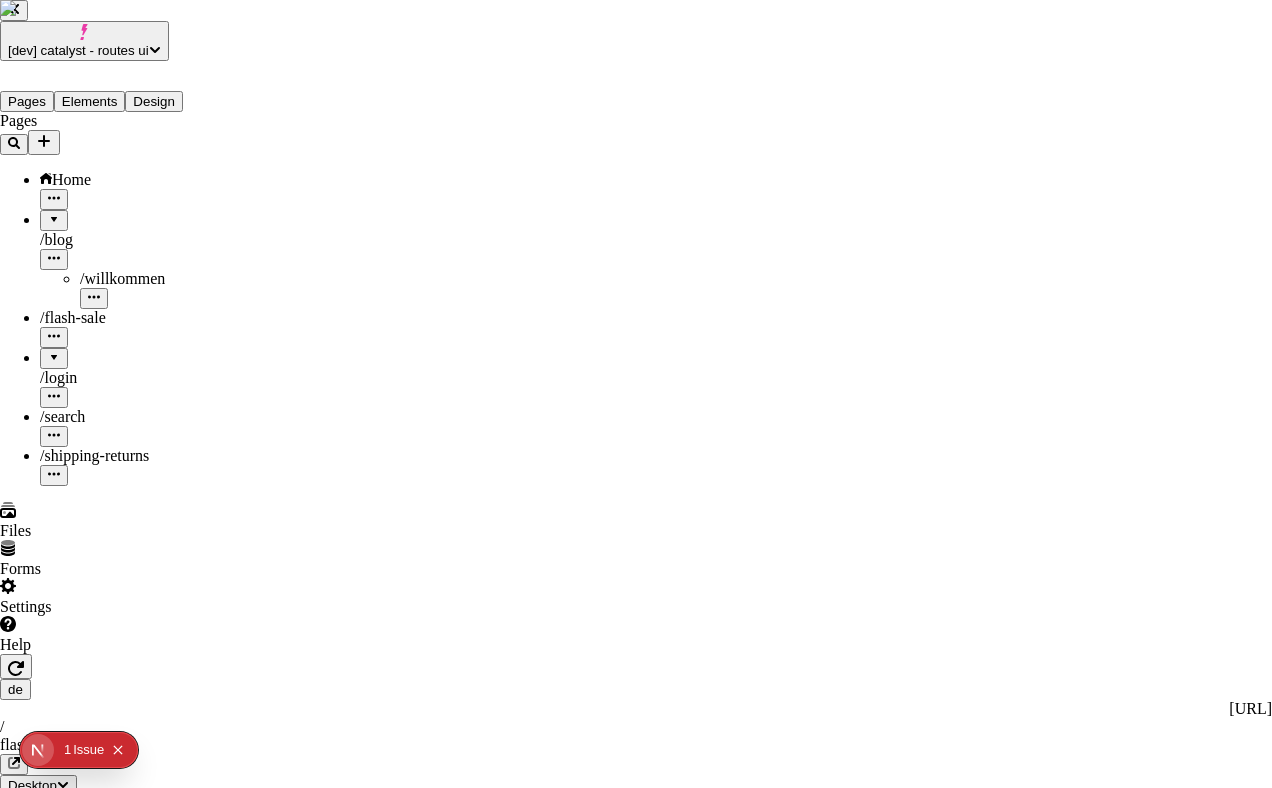 checkbox on "true" 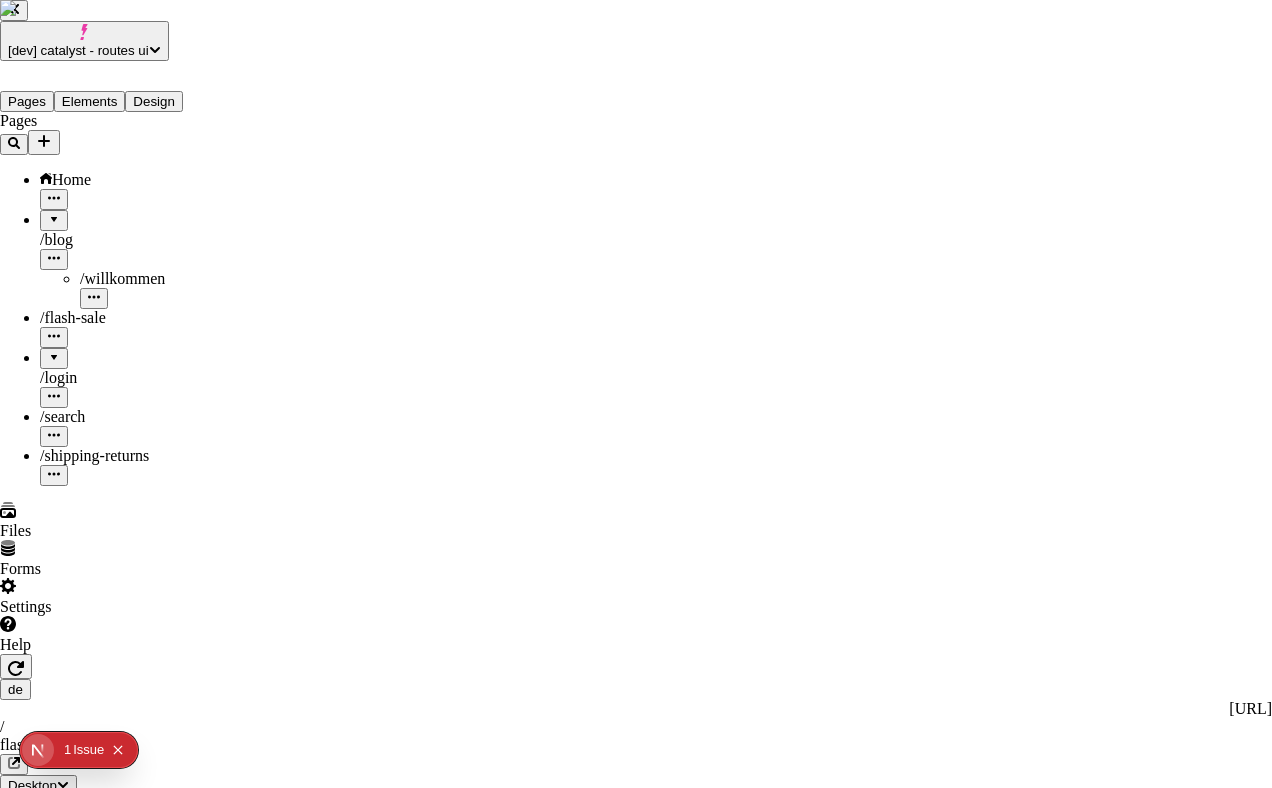 checkbox on "true" 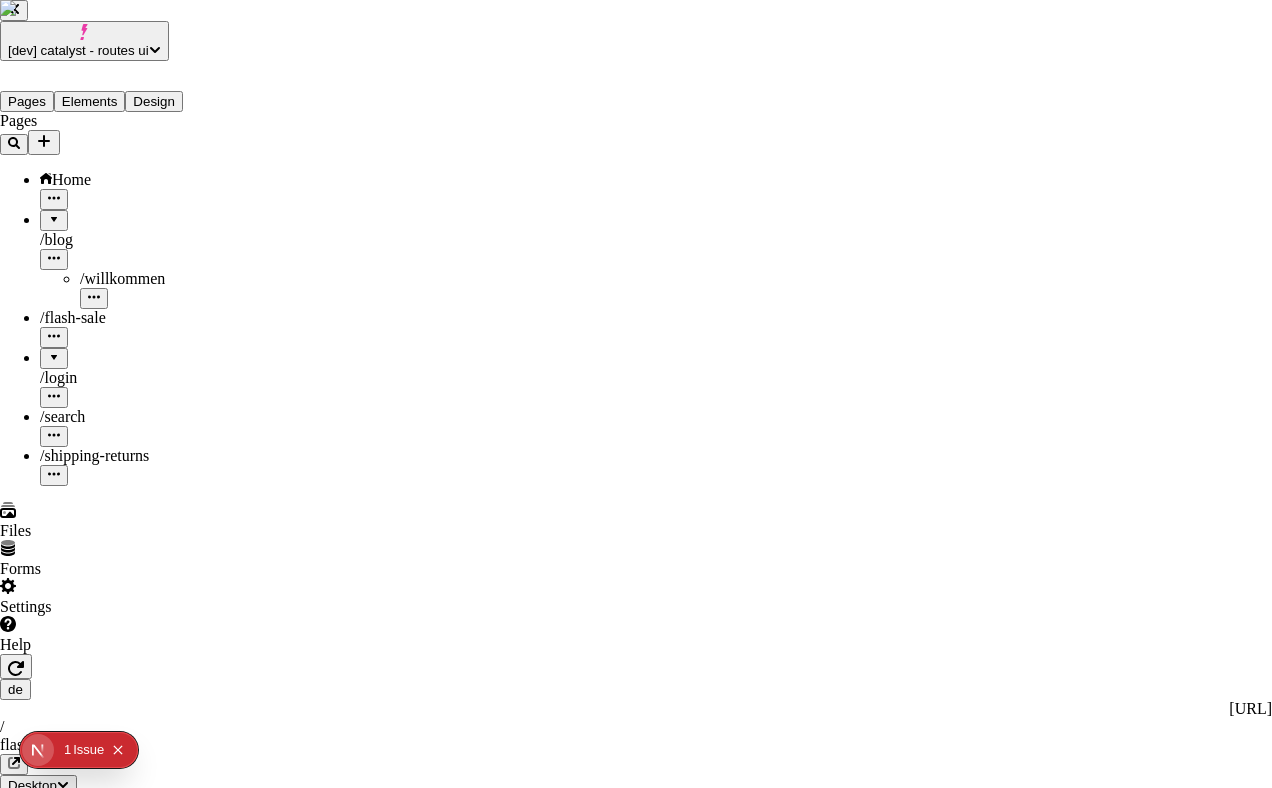 checkbox on "true" 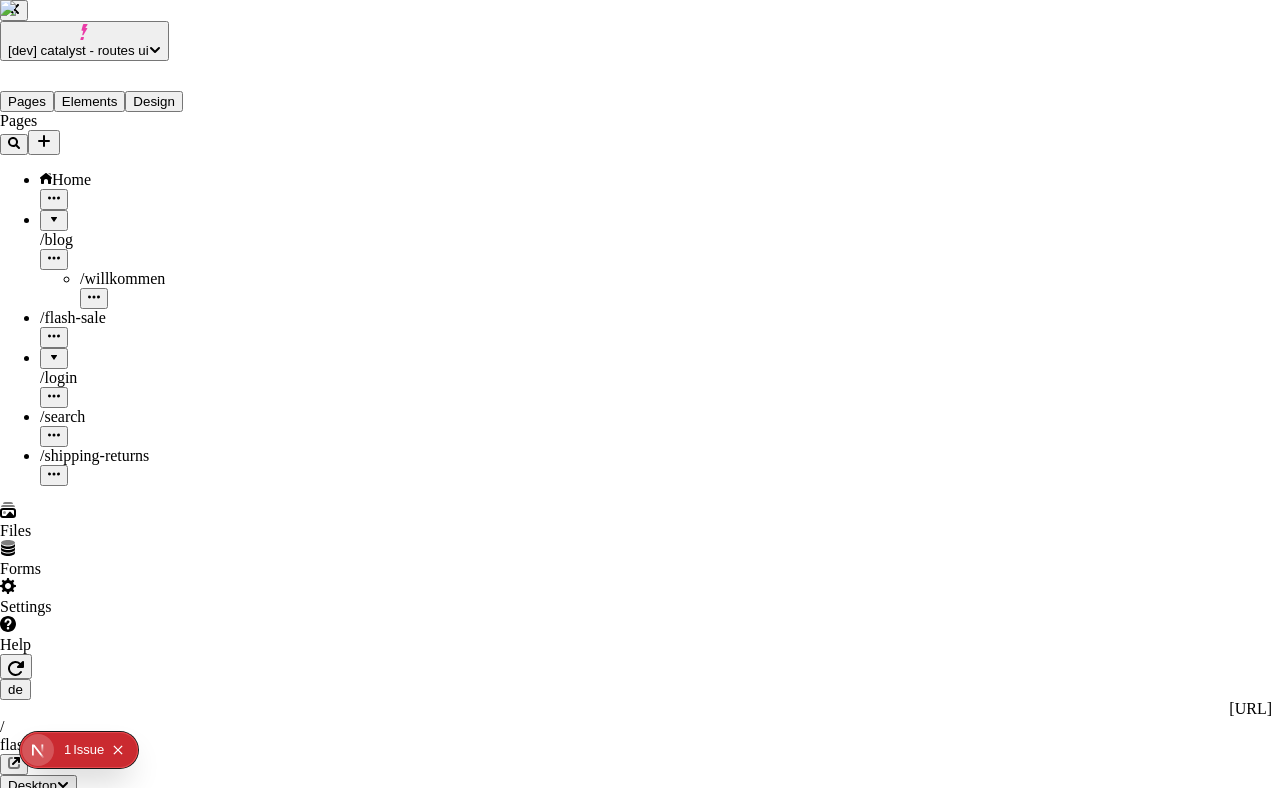click on "/flash-sale" at bounding box center (696, 2746) 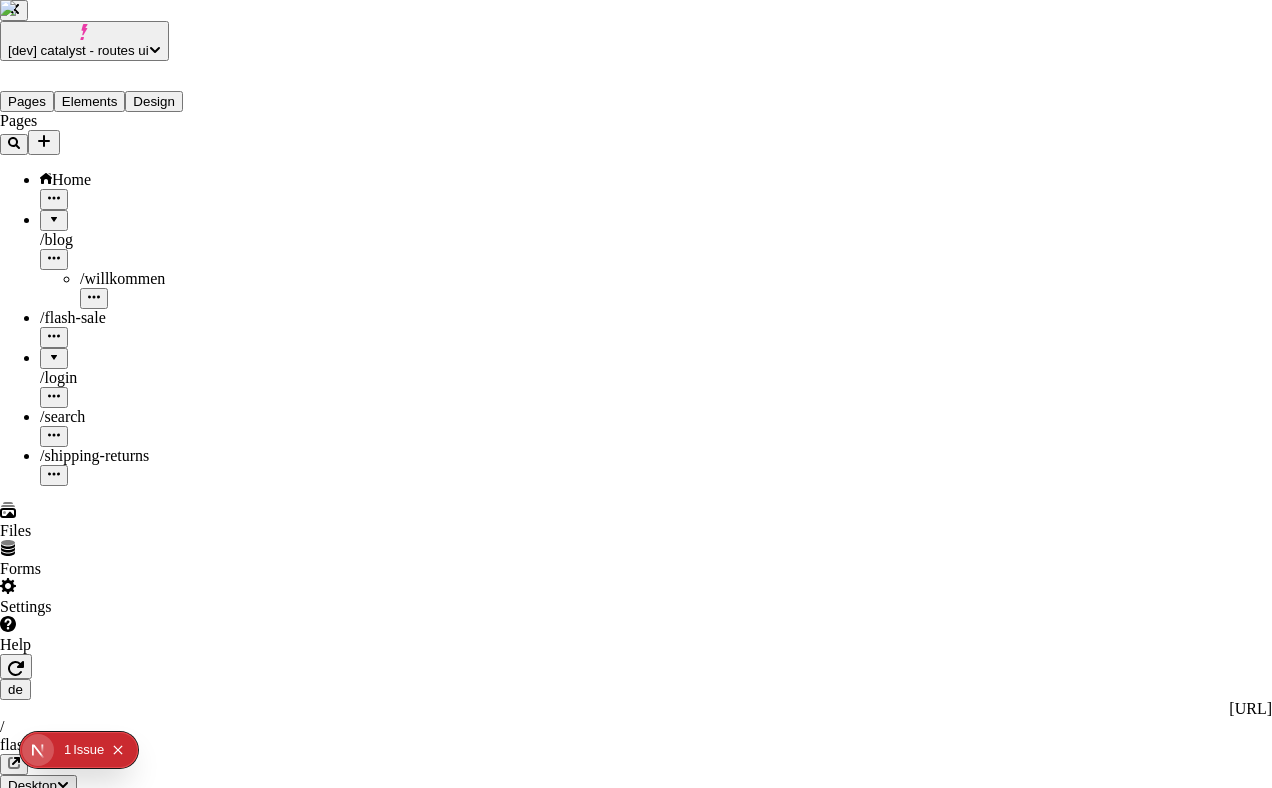 checkbox on "false" 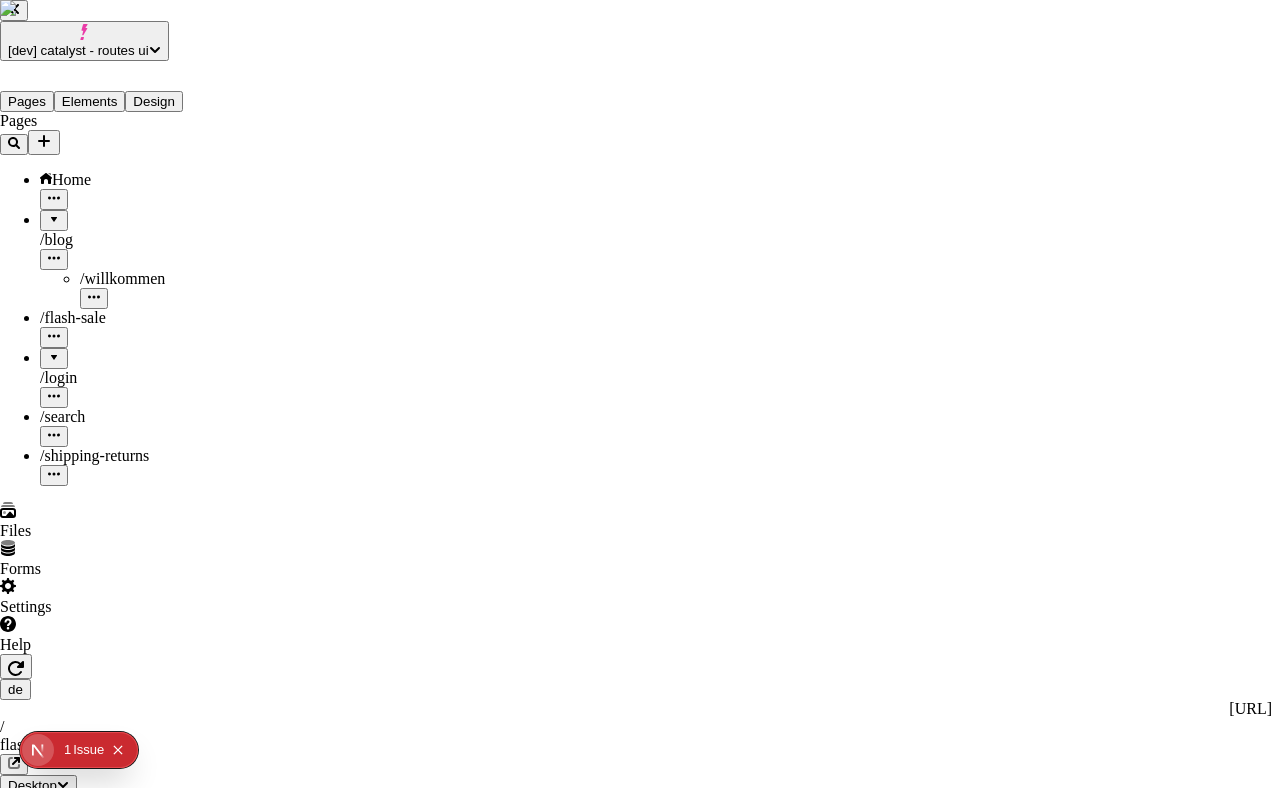 click on "Changes Scheduled History Pages 1 /flash-sale 1 de /flash-sale Created   Jul 10 S 12  /  100   monthly publishes Workspace resets 7/12/2025 Publish now Close" at bounding box center [636, 2724] 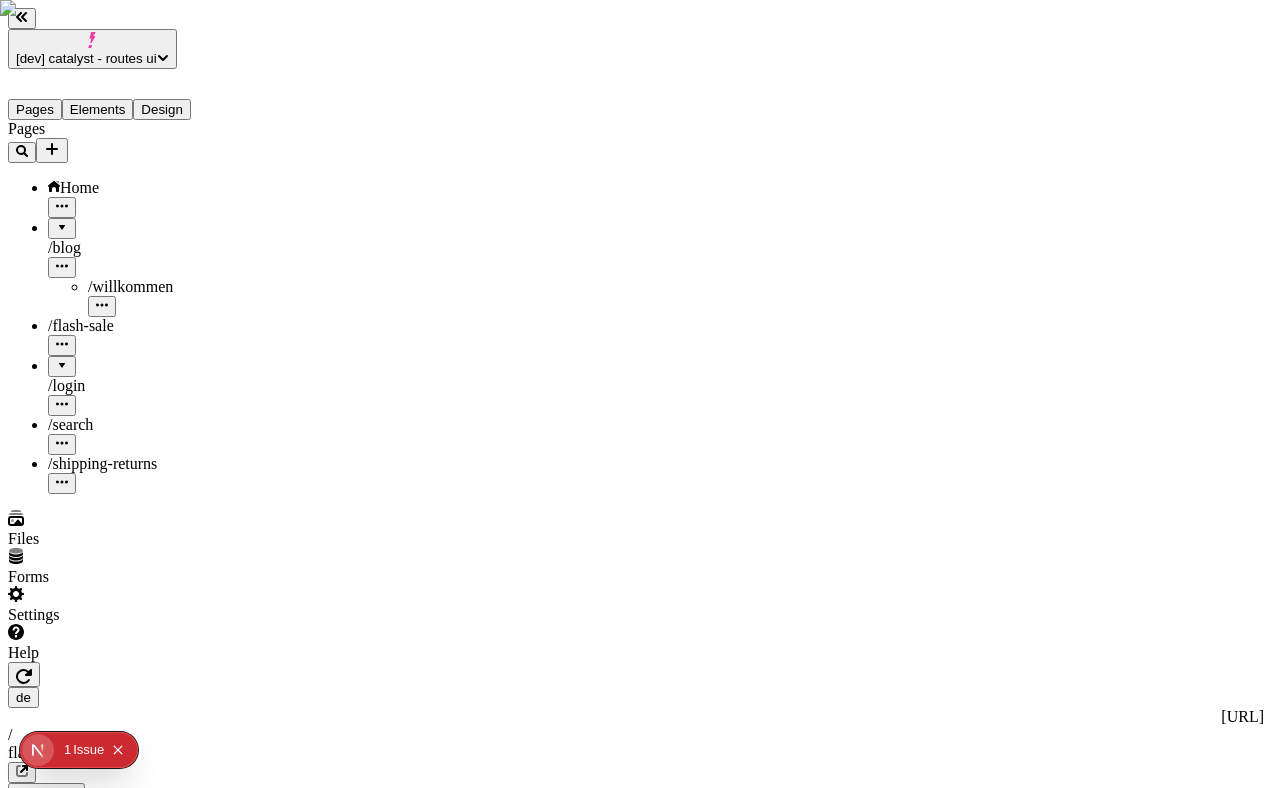 click at bounding box center [60, 1917] 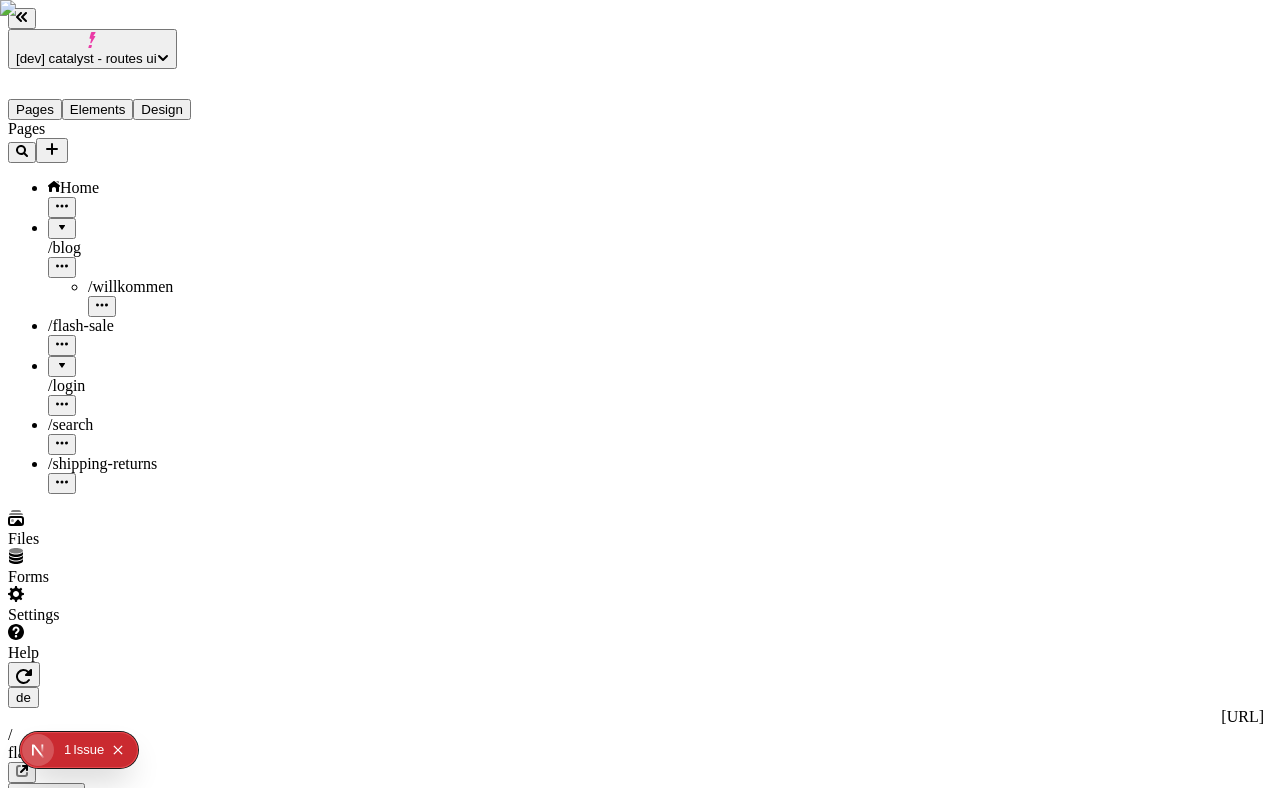 click on "Publish" at bounding box center (38, 835) 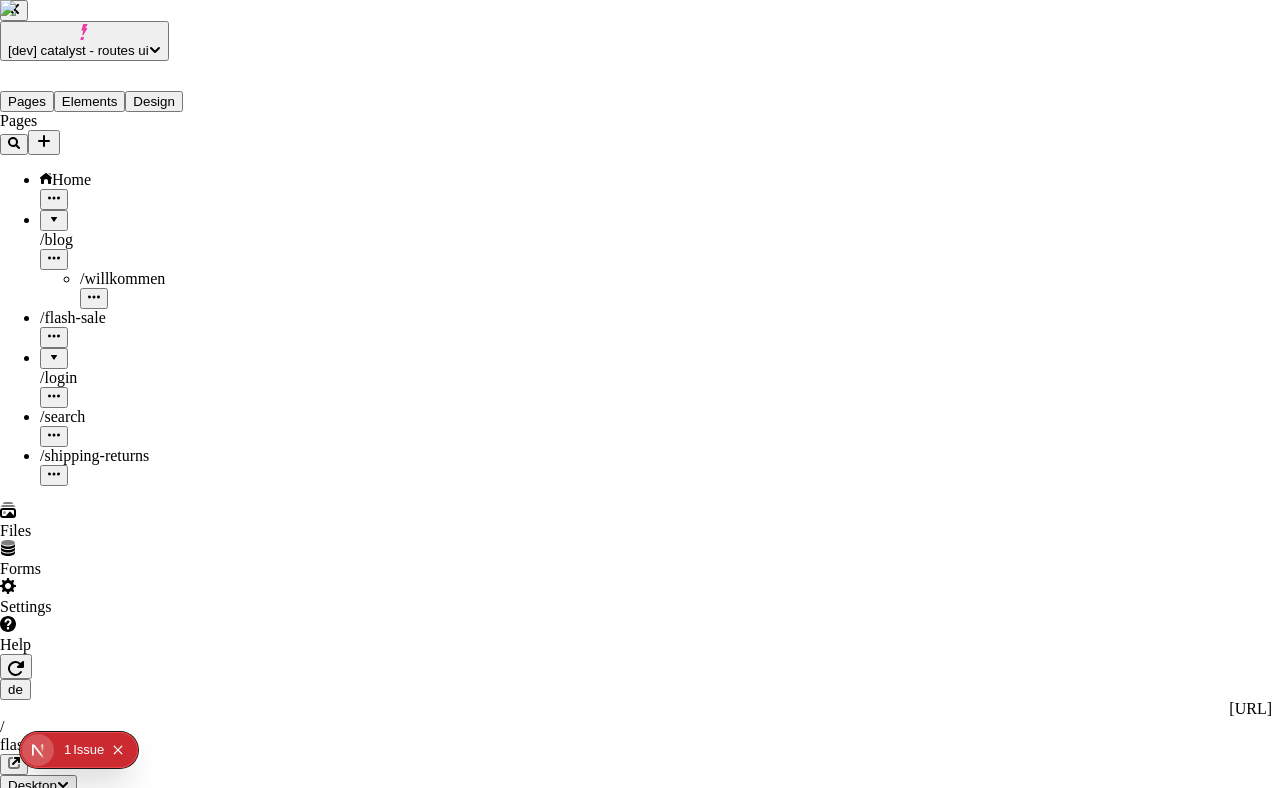click on "Changes Scheduled History Your site is up-to-date There are no changes to publish to your site 12  /  100   monthly publishes Workspace resets 7/12/2025 Publish now Close" at bounding box center (636, 2661) 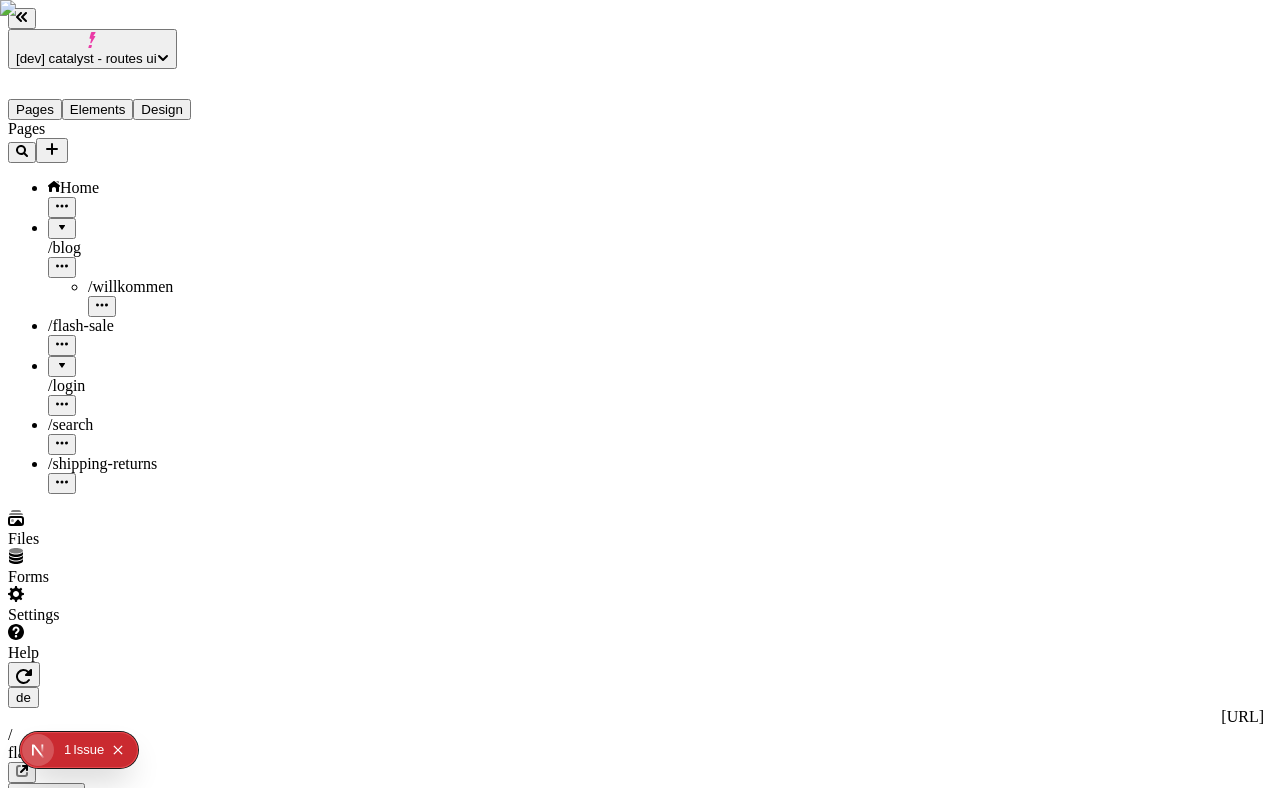 click on "/ flash-sale" at bounding box center [148, 326] 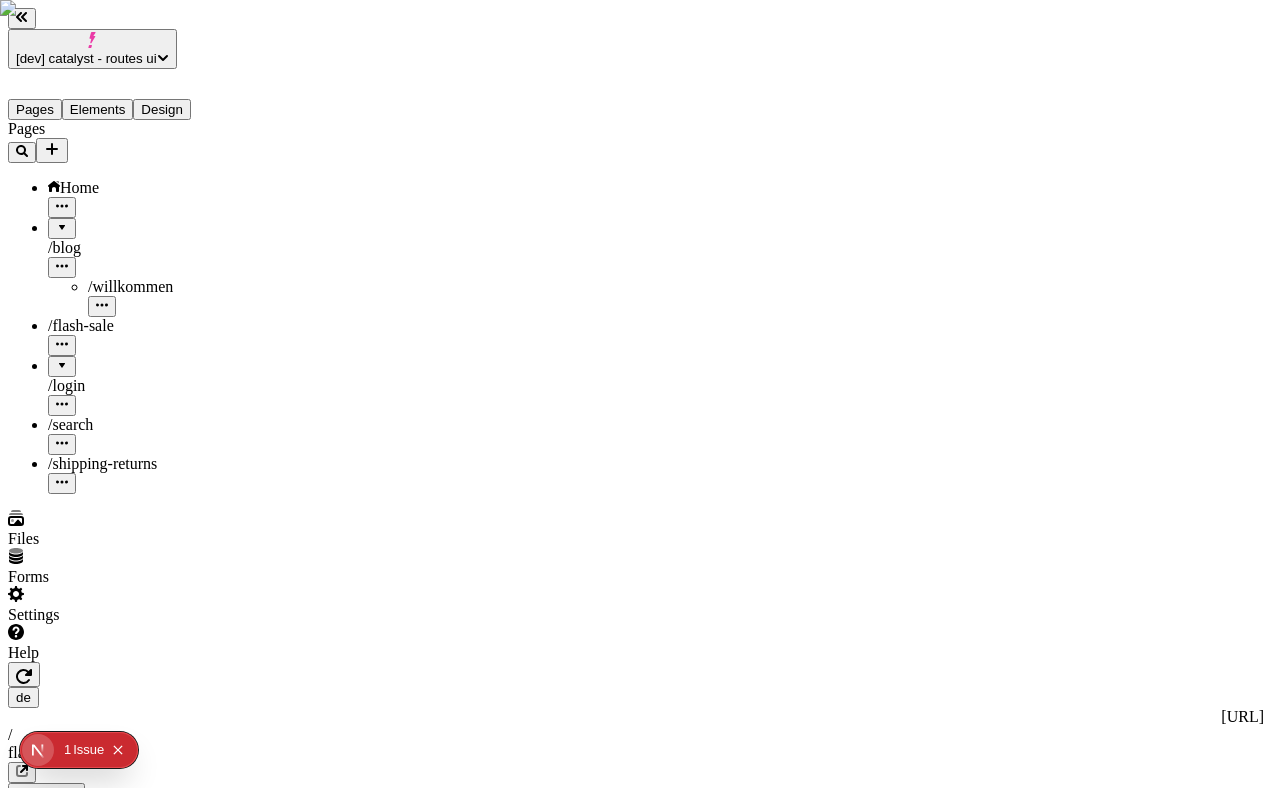 click on "/ flash-sale" at bounding box center [148, 326] 